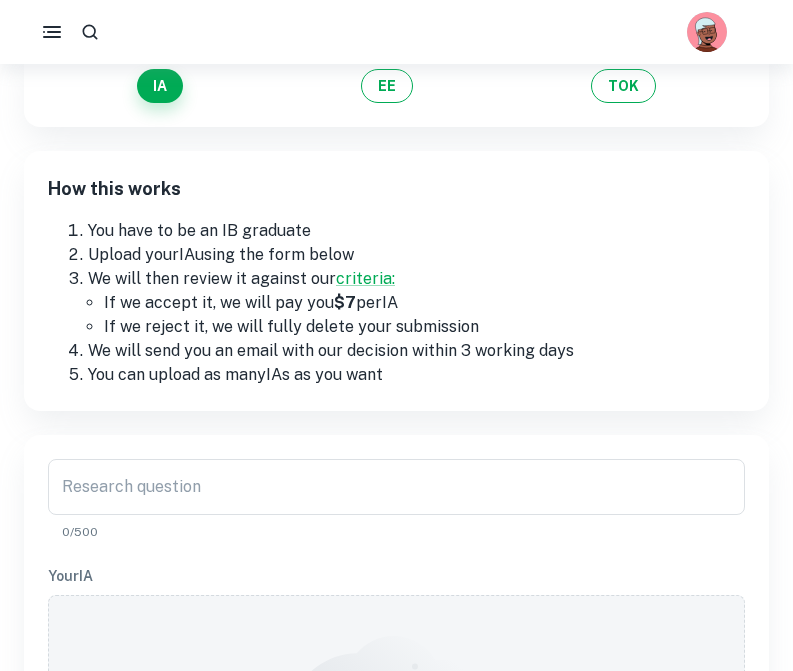 scroll, scrollTop: 165, scrollLeft: 0, axis: vertical 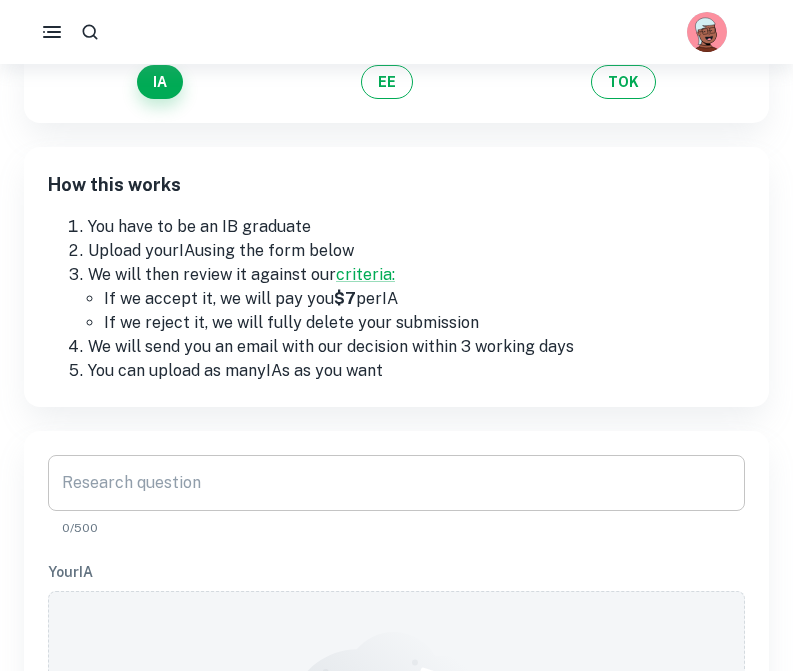 click on "Research question" at bounding box center (396, 483) 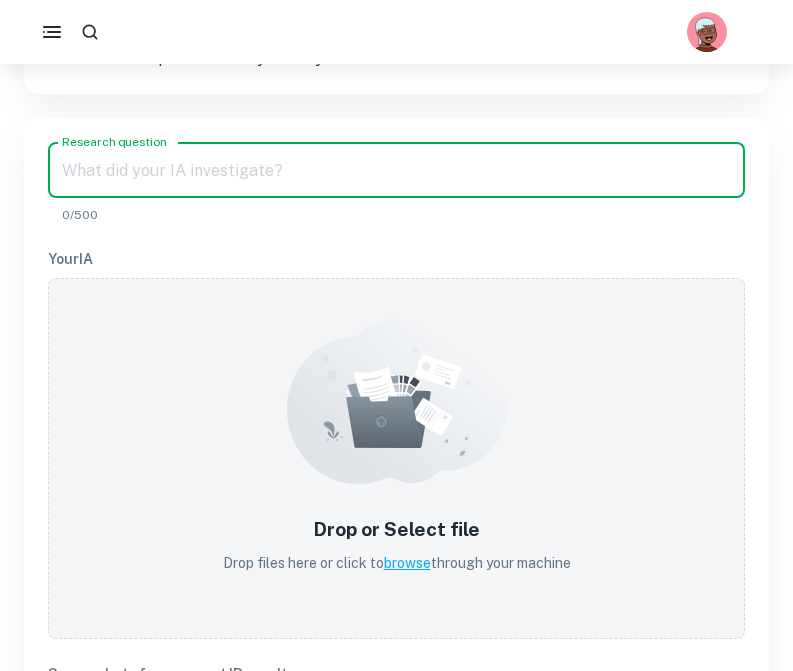 scroll, scrollTop: 507, scrollLeft: 0, axis: vertical 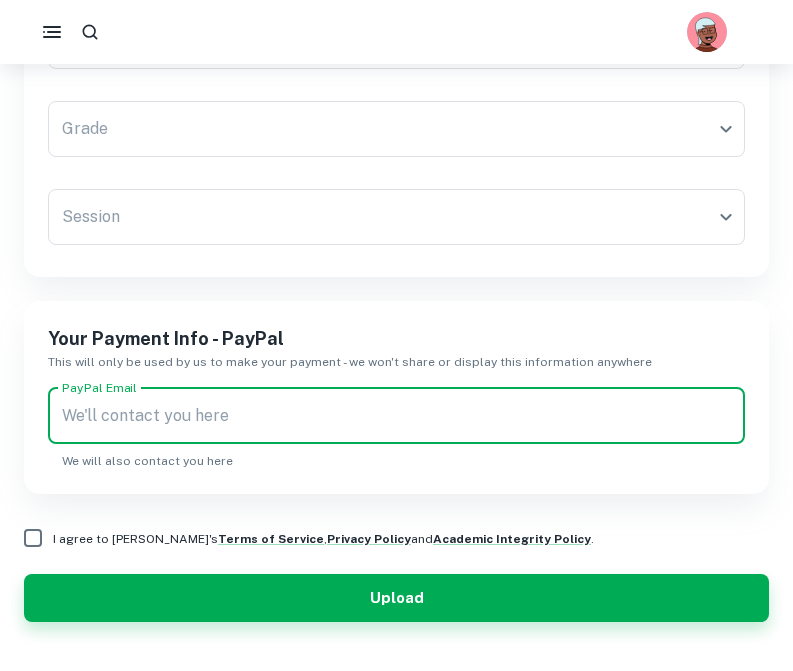 click on "PayPal Email" at bounding box center [396, 416] 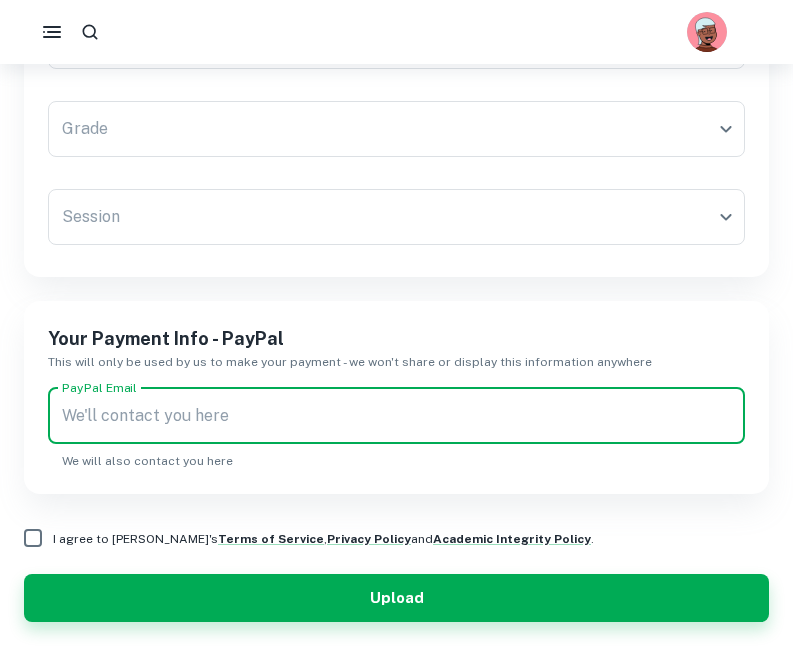 type on "[EMAIL_ADDRESS][DOMAIN_NAME]" 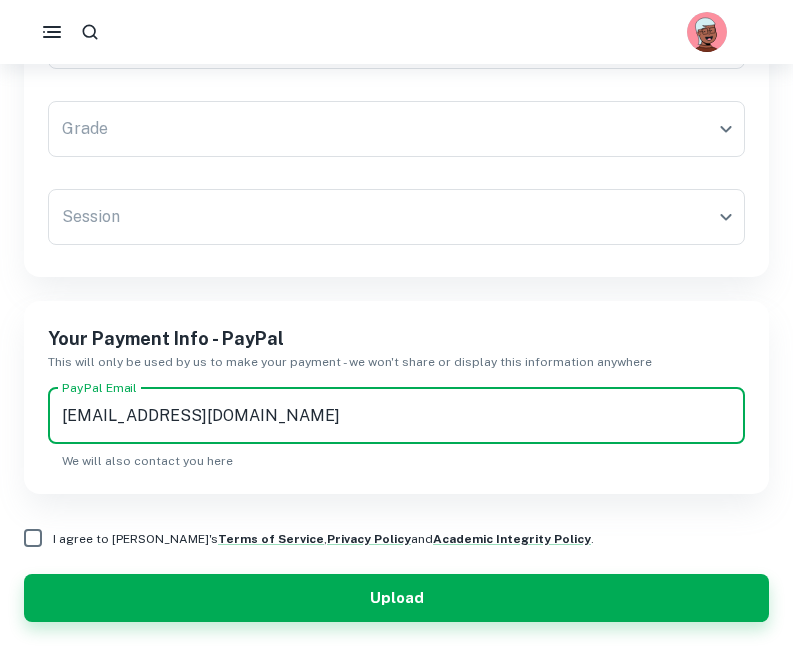 click on "I agree to [PERSON_NAME]'s  Terms of Service ,  Privacy Policy  and  Academic Integrity Policy ." at bounding box center (323, 539) 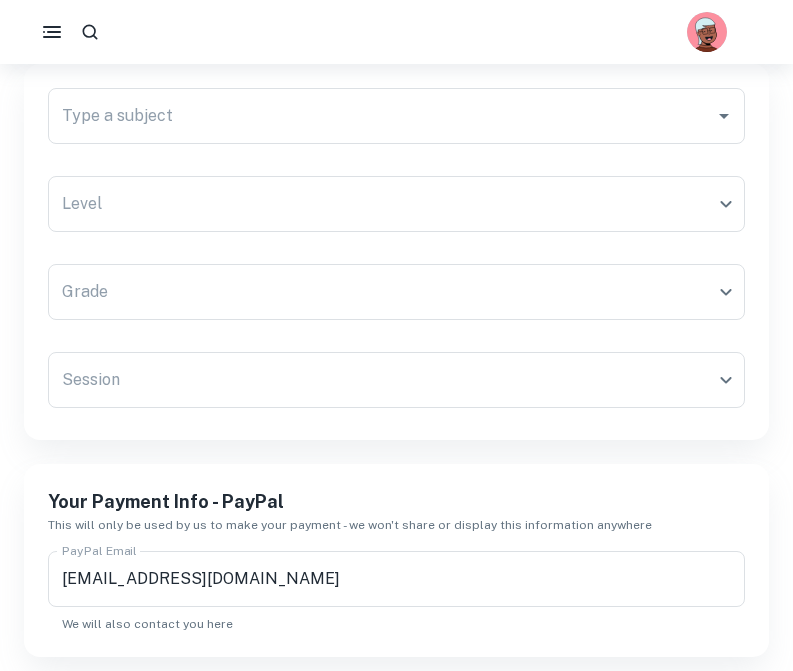scroll, scrollTop: 1504, scrollLeft: 0, axis: vertical 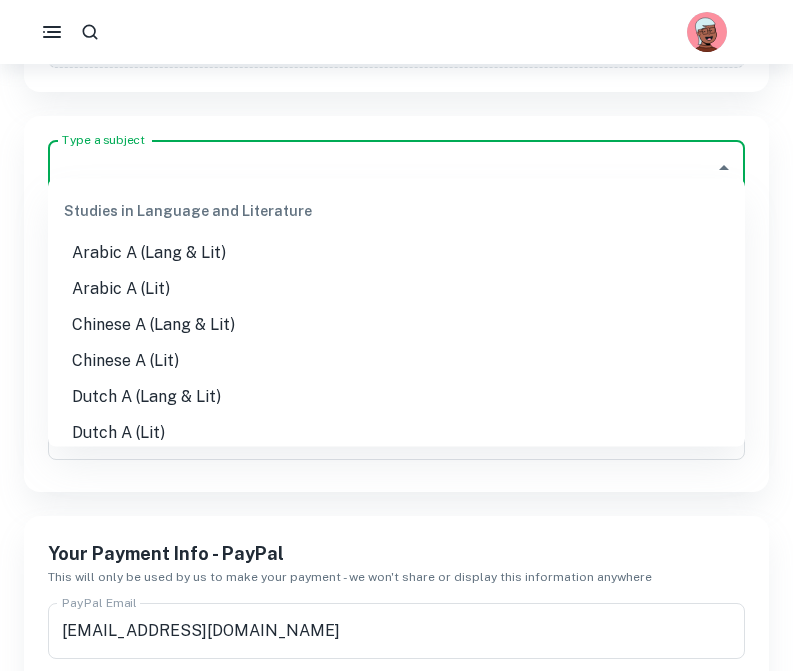 click on "Type a subject" at bounding box center [381, 168] 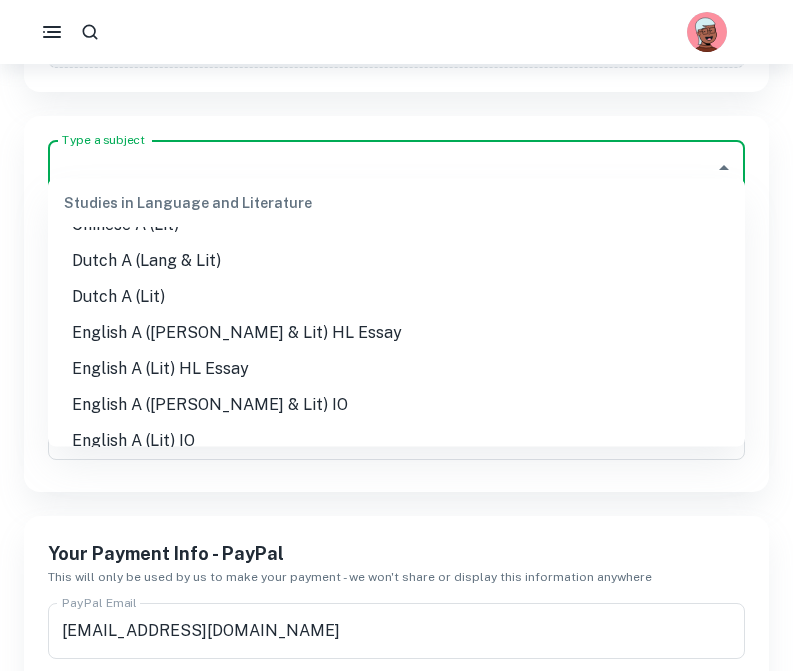 scroll, scrollTop: 140, scrollLeft: 0, axis: vertical 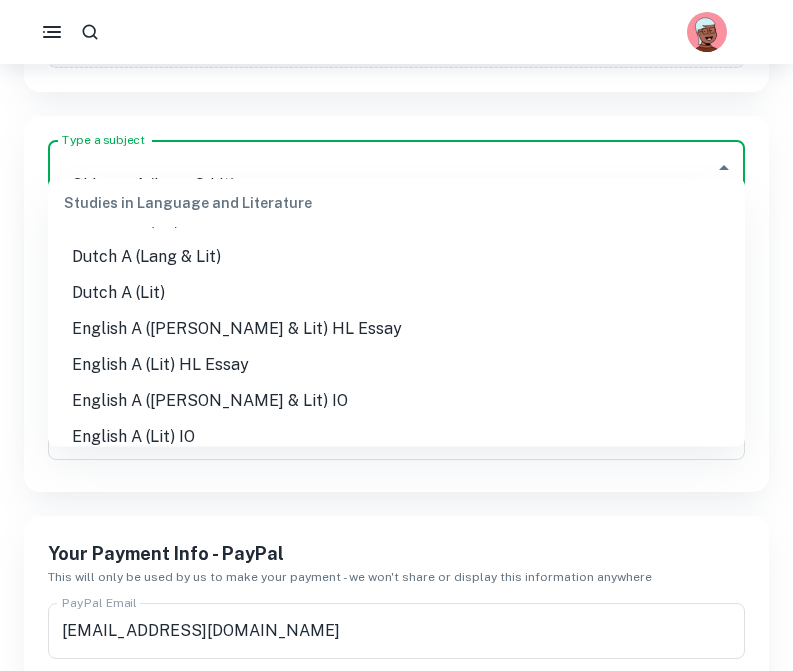 click on "English A ([PERSON_NAME] & Lit) HL Essay" at bounding box center (396, 329) 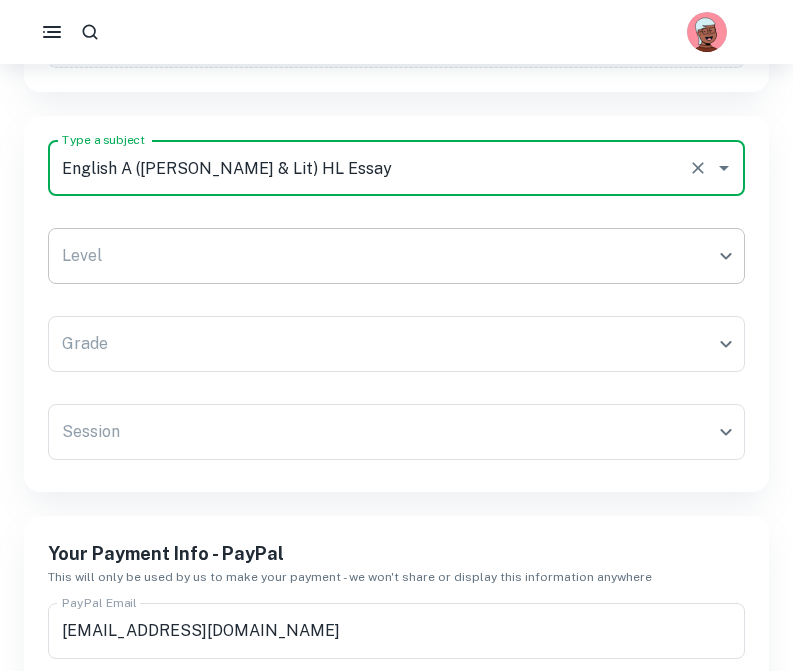 click on "We value your privacy We use cookies to enhance your browsing experience, serve personalised ads or content, and analyse our traffic. By clicking "Accept All", you consent to our use of cookies.   Cookie Policy Customise   Reject All   Accept All   Customise Consent Preferences   We use cookies to help you navigate efficiently and perform certain functions. You will find detailed information about all cookies under each consent category below. The cookies that are categorised as "Necessary" are stored on your browser as they are essential for enabling the basic functionalities of the site. ...  Show more For more information on how Google's third-party cookies operate and handle your data, see:   Google Privacy Policy Necessary Always Active Necessary cookies are required to enable the basic features of this site, such as providing secure log-in or adjusting your consent preferences. These cookies do not store any personally identifiable data. Functional Analytics Performance Advertisement Uncategorised" at bounding box center [396, -1105] 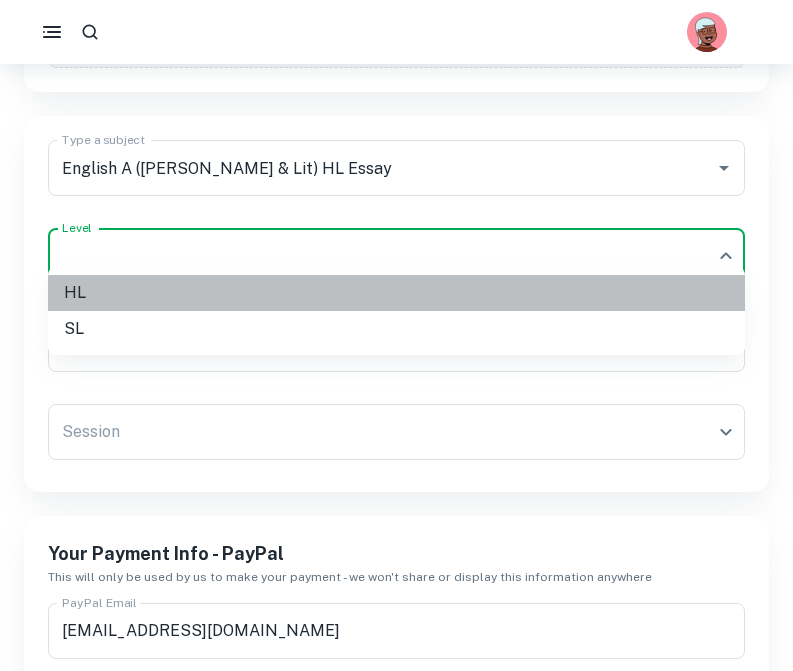 click on "HL" at bounding box center [396, 293] 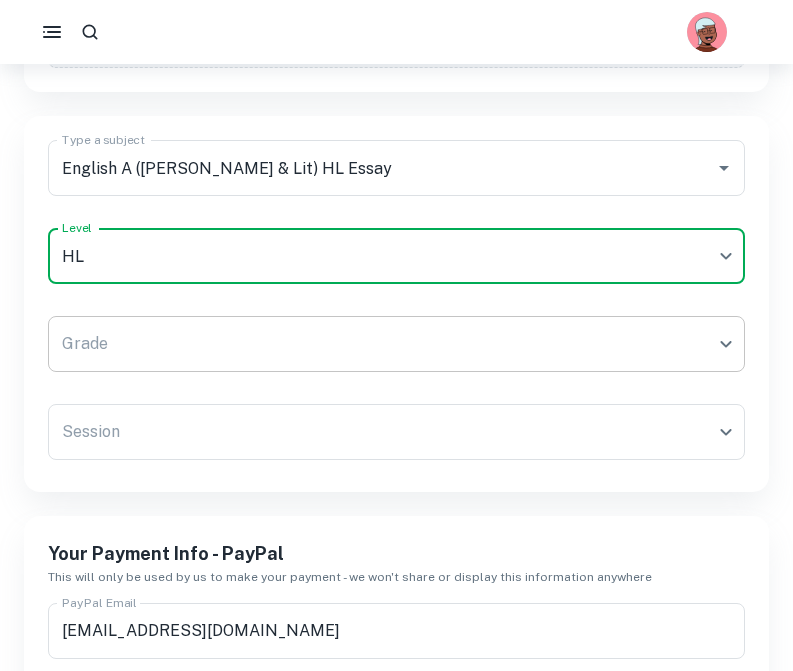 click on "We value your privacy We use cookies to enhance your browsing experience, serve personalised ads or content, and analyse our traffic. By clicking "Accept All", you consent to our use of cookies.   Cookie Policy Customise   Reject All   Accept All   Customise Consent Preferences   We use cookies to help you navigate efficiently and perform certain functions. You will find detailed information about all cookies under each consent category below. The cookies that are categorised as "Necessary" are stored on your browser as they are essential for enabling the basic functionalities of the site. ...  Show more For more information on how Google's third-party cookies operate and handle your data, see:   Google Privacy Policy Necessary Always Active Necessary cookies are required to enable the basic features of this site, such as providing secure log-in or adjusting your consent preferences. These cookies do not store any personally identifiable data. Functional Analytics Performance Advertisement Uncategorised" at bounding box center (396, -1105) 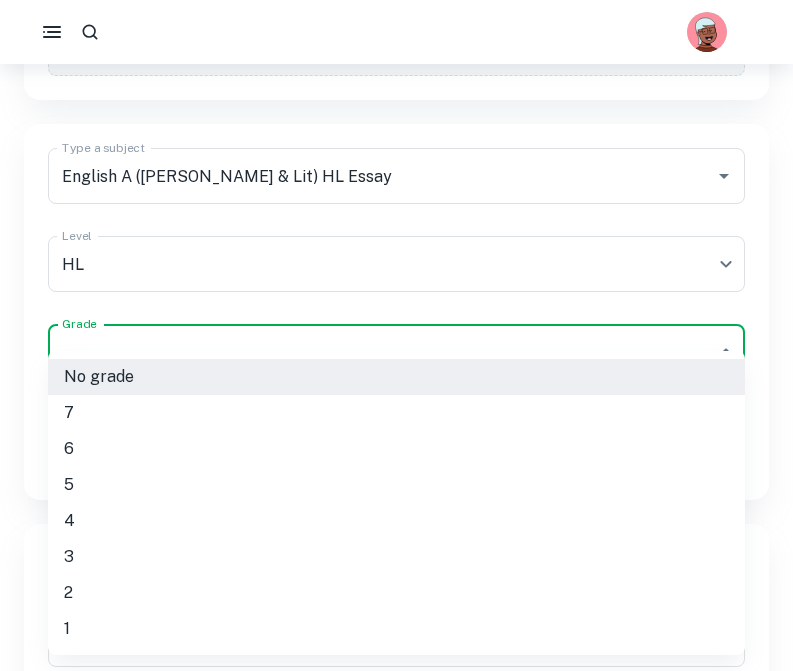 scroll, scrollTop: 1494, scrollLeft: 0, axis: vertical 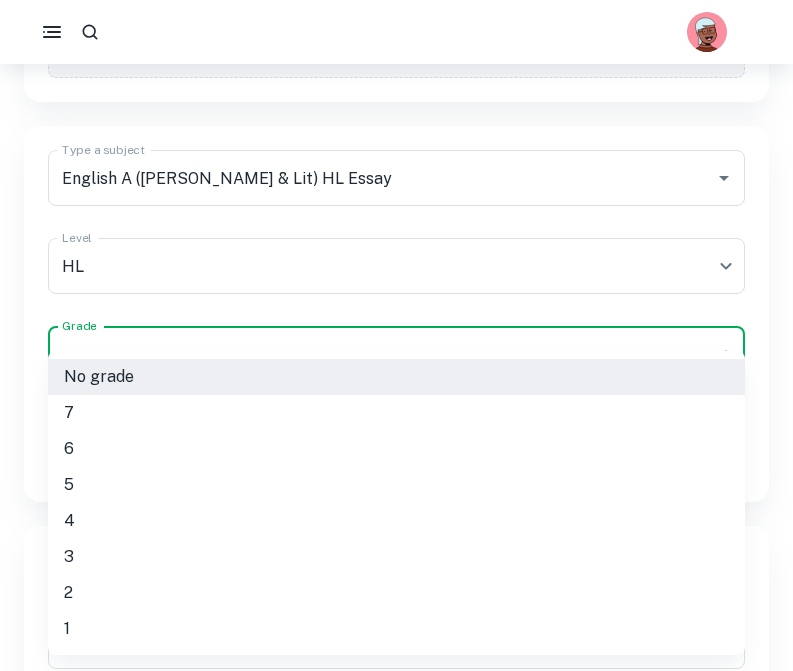 click on "5" at bounding box center (396, 485) 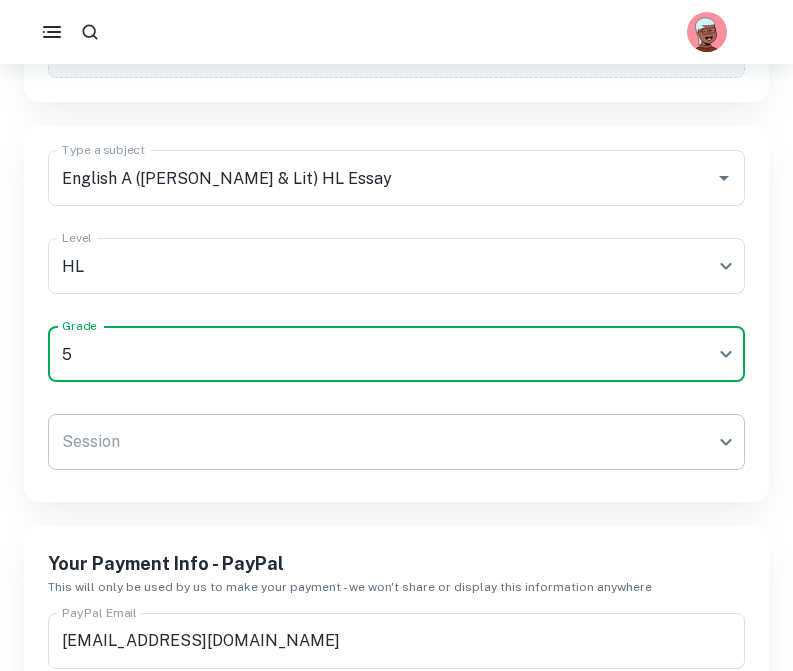 click on "We value your privacy We use cookies to enhance your browsing experience, serve personalised ads or content, and analyse our traffic. By clicking "Accept All", you consent to our use of cookies.   Cookie Policy Customise   Reject All   Accept All   Customise Consent Preferences   We use cookies to help you navigate efficiently and perform certain functions. You will find detailed information about all cookies under each consent category below. The cookies that are categorised as "Necessary" are stored on your browser as they are essential for enabling the basic functionalities of the site. ...  Show more For more information on how Google's third-party cookies operate and handle your data, see:   Google Privacy Policy Necessary Always Active Necessary cookies are required to enable the basic features of this site, such as providing secure log-in or adjusting your consent preferences. These cookies do not store any personally identifiable data. Functional Analytics Performance Advertisement Uncategorised" at bounding box center [396, -1095] 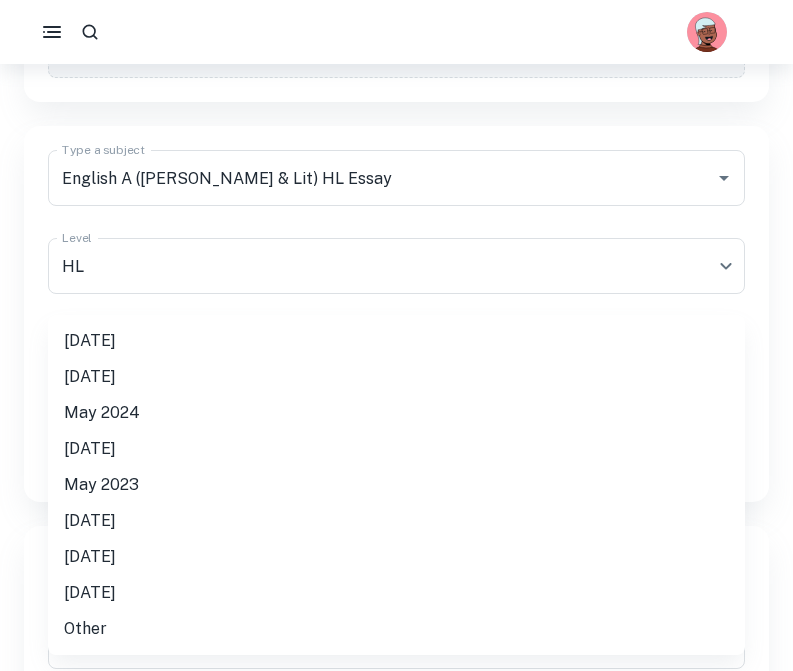click on "[DATE]" at bounding box center [396, 341] 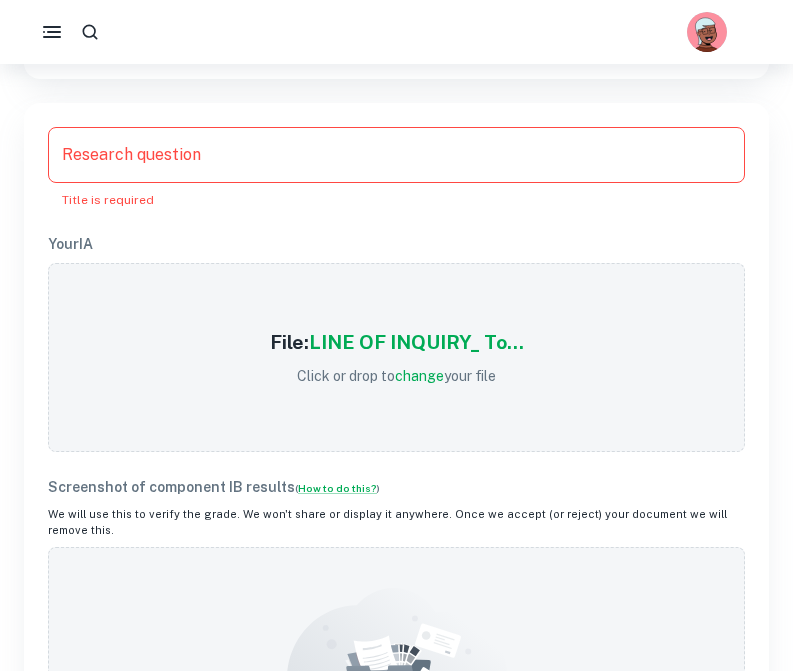 scroll, scrollTop: 492, scrollLeft: 0, axis: vertical 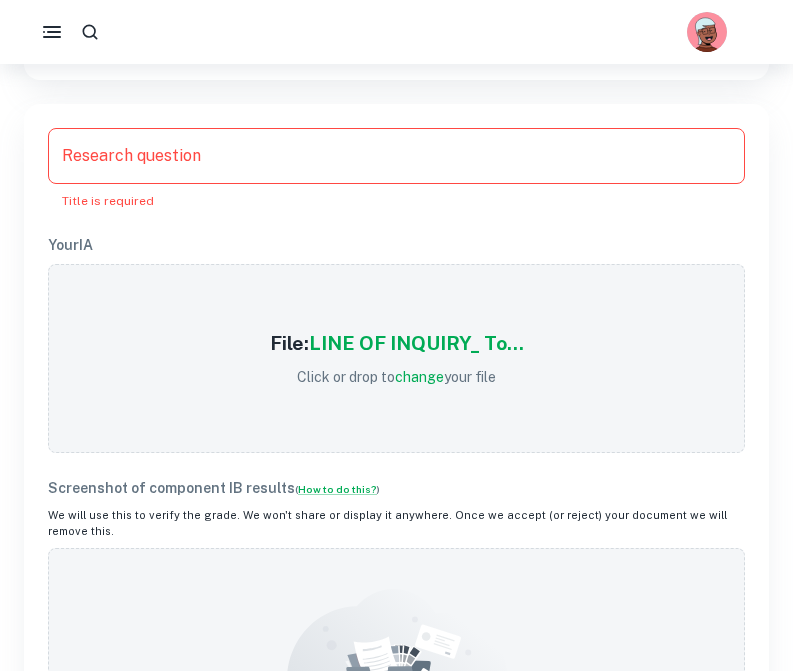 click on "Research question" at bounding box center (396, 156) 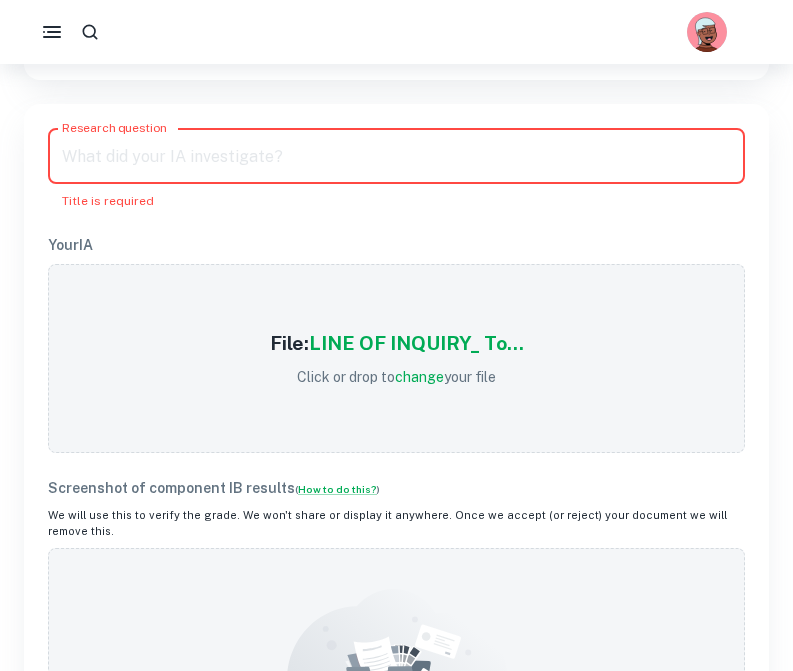 paste on "To what extent does [PERSON_NAME] utilize characterization and symbolism in her novel Half of a Yellow Sun to illustrate loyalty and betrayal through multiple perspectives that follow as a result of the effects of war?" 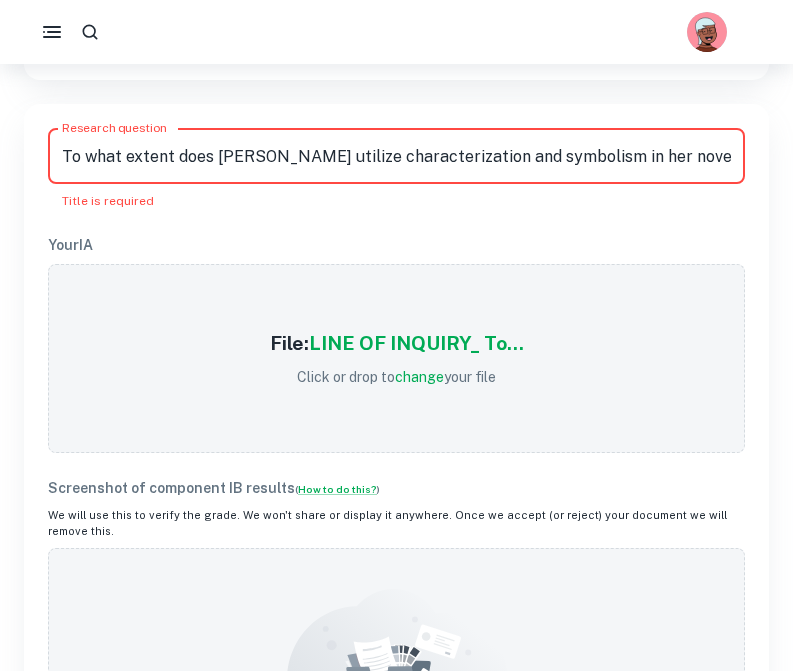 scroll, scrollTop: 0, scrollLeft: 1005, axis: horizontal 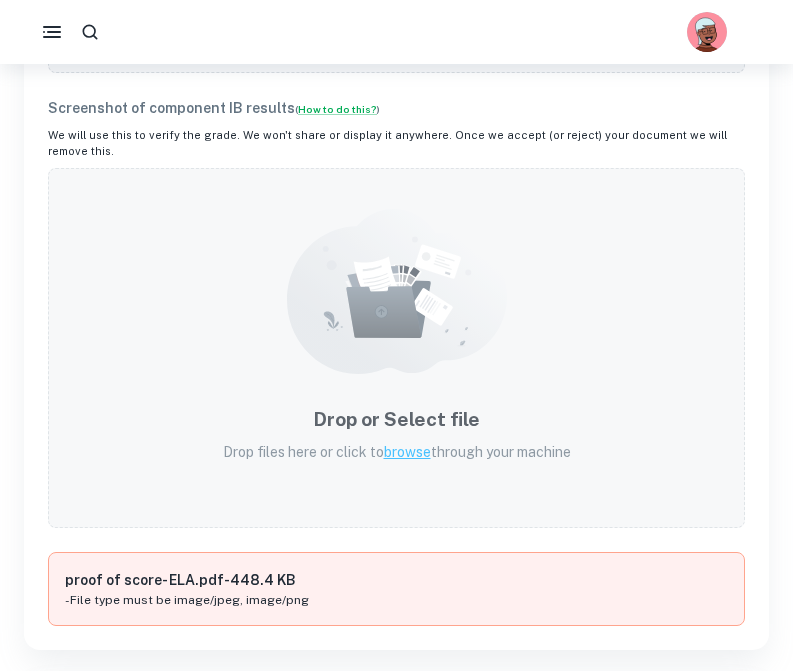 type on "To what extent does [PERSON_NAME] utilize characterization and symbolism in her novel Half of a Yellow Sun to illustrate loyalty and betrayal through multiple perspectives that follow as a result of the effects of war?" 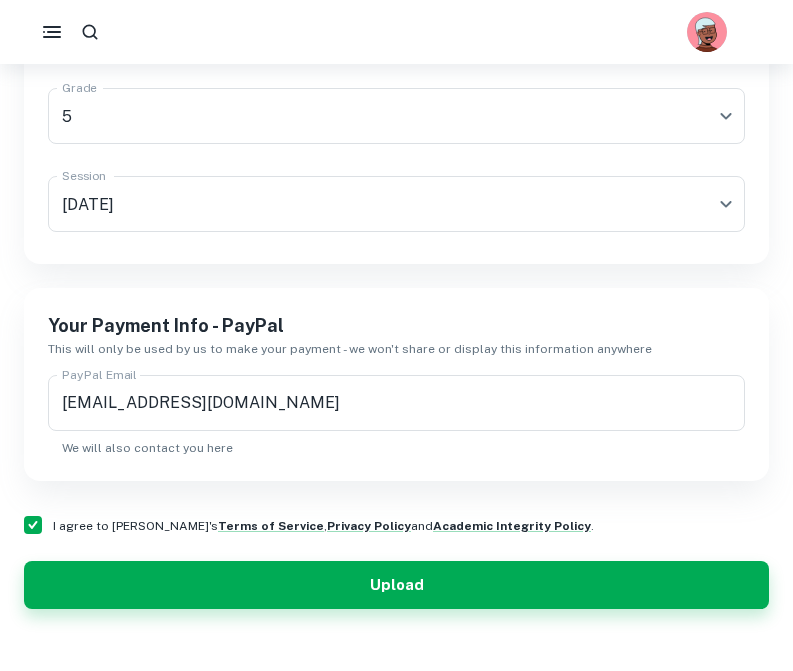 scroll, scrollTop: 1572, scrollLeft: 0, axis: vertical 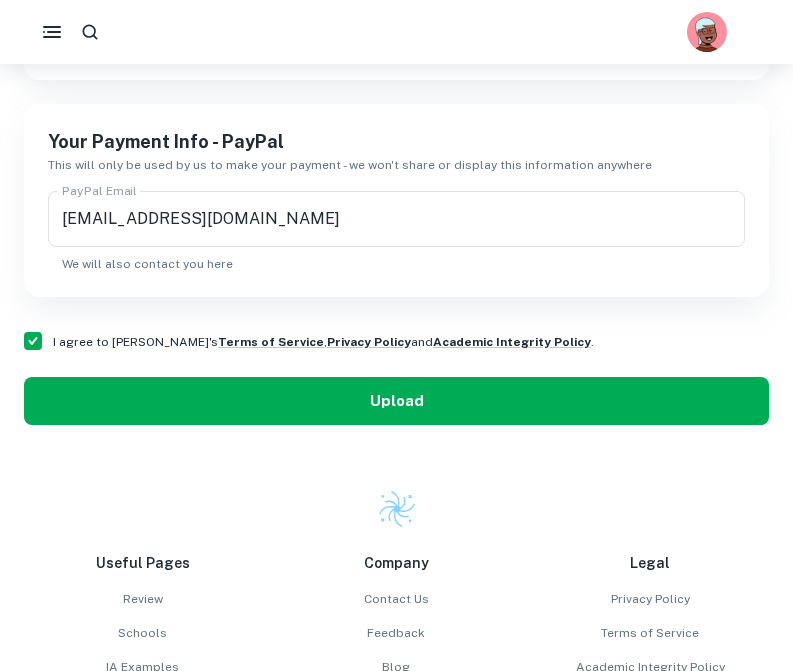 click on "Upload" at bounding box center [396, 401] 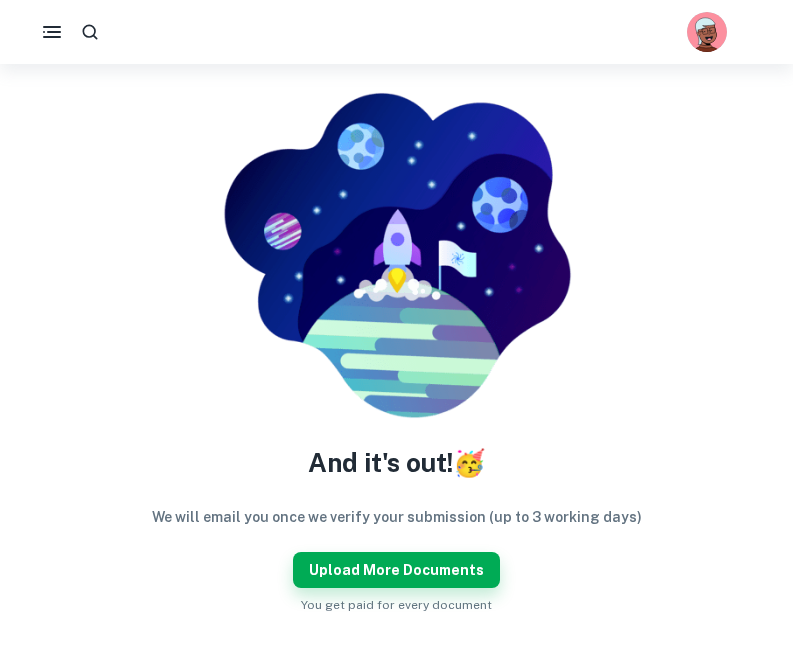 scroll, scrollTop: 107, scrollLeft: 0, axis: vertical 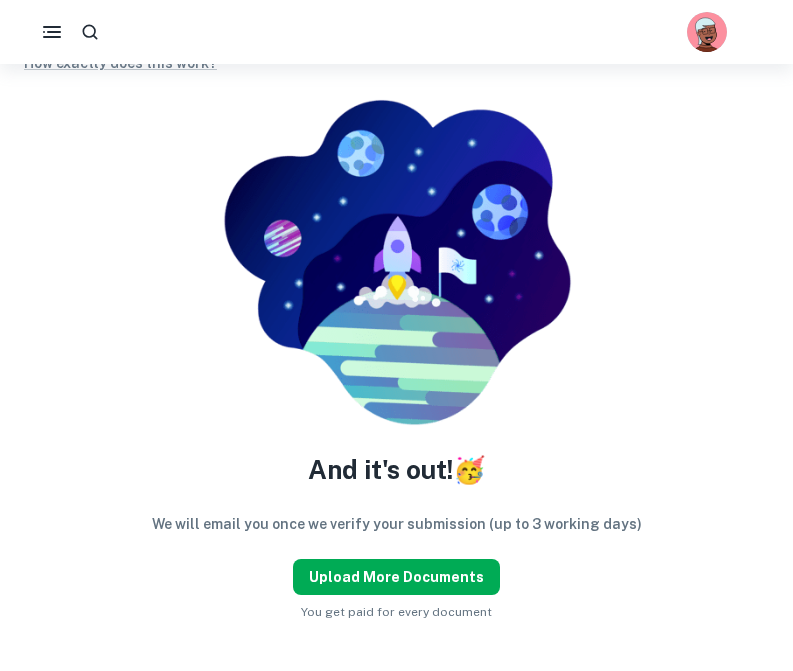 click on "Upload more documents" at bounding box center (396, 577) 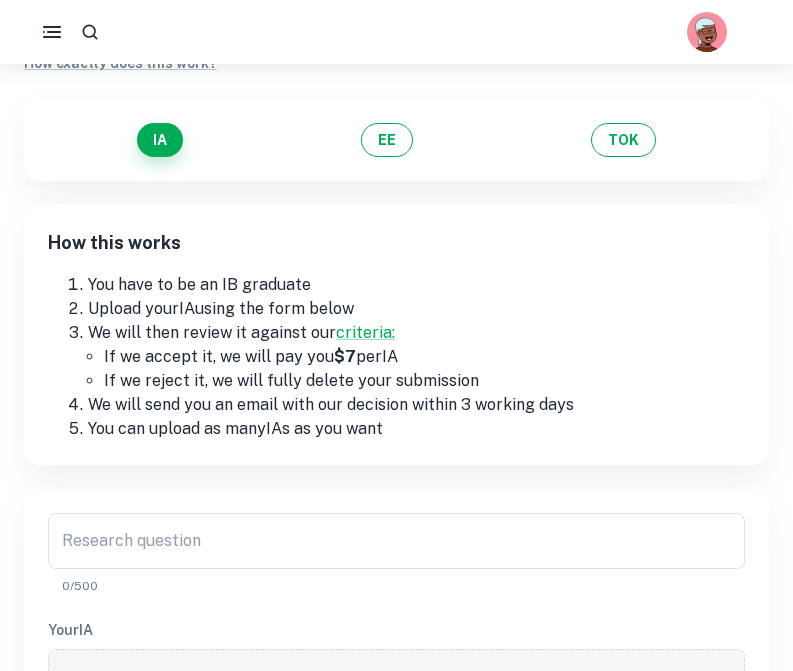 click on "Research question Research question 0/500 Your  IA Drop or Select file Drop files here or click to  browse  through your machine Screenshot of component IB results  ( How to do this? ) We will use this to verify the grade. We won't share or display it anywhere. Once we accept (or reject) your document we will remove this. Drop or Select file Drop files here or click to  browse  through your machine" at bounding box center (396, 989) 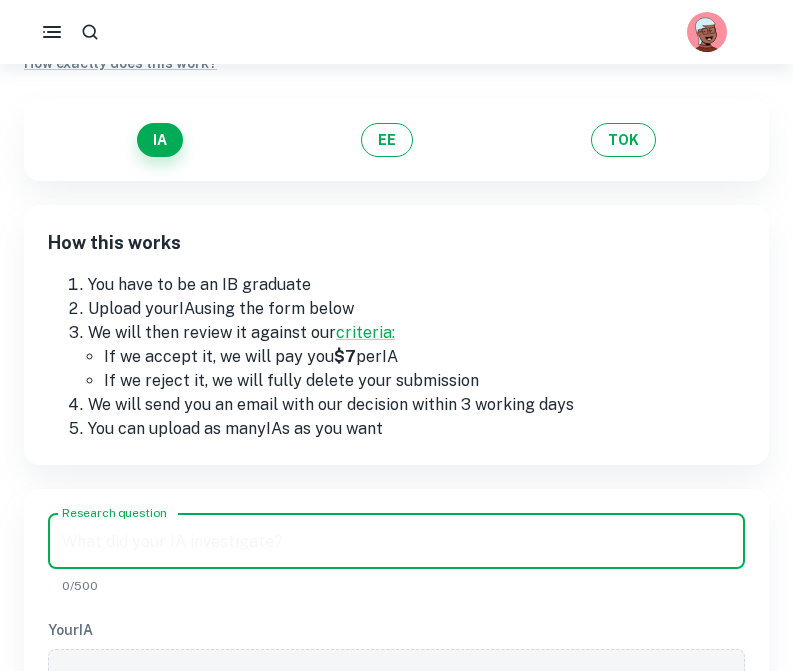 paste on "What is the relationship between various everyday liquids concerning their pH levels in the reaction of acids and bases and how would they react when diluted with water, as determined by pH measurement using a digital pH meter and pH sticks?" 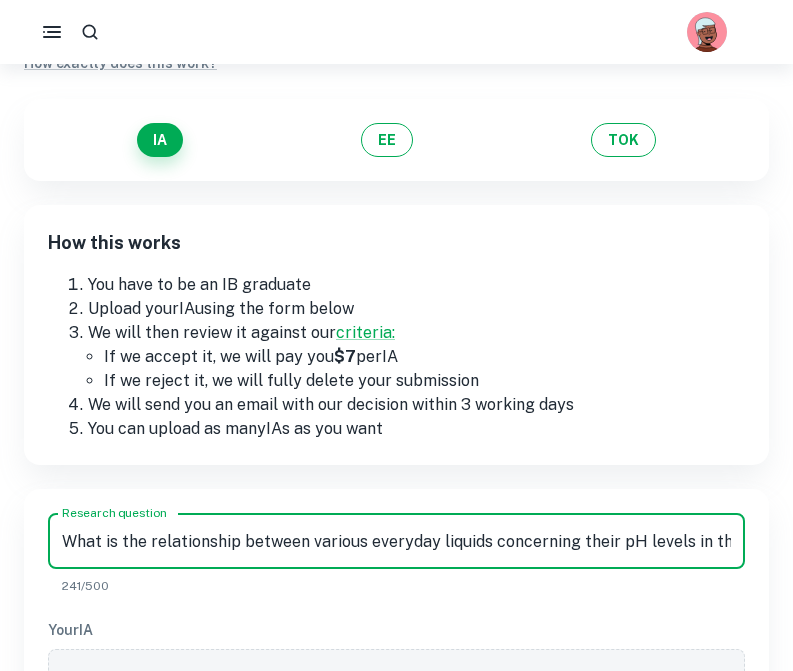scroll, scrollTop: 0, scrollLeft: 1138, axis: horizontal 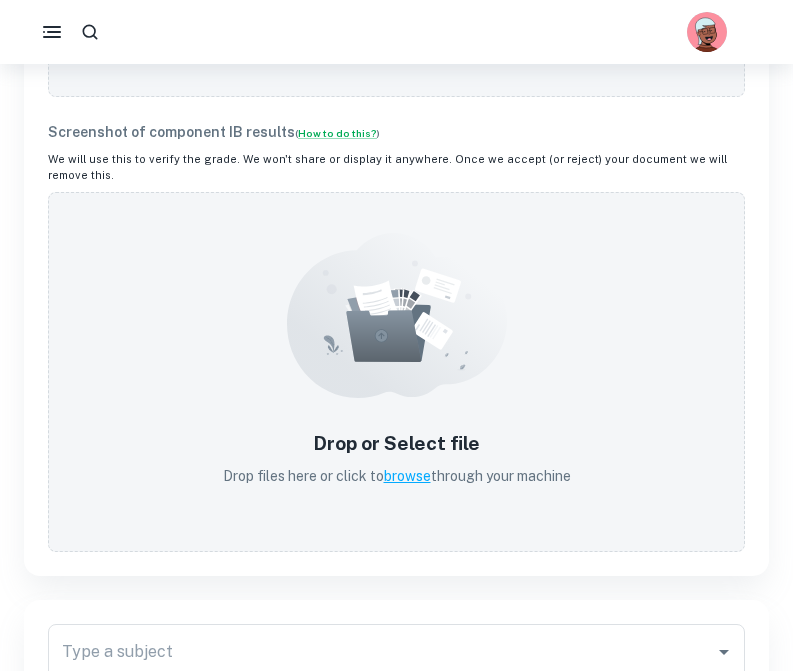 type on "What is the relationship between various everyday liquids concerning their pH levels in the reaction of acids and bases and how would they react when diluted with water, as determined by pH measurement using a digital pH meter and pH sticks?" 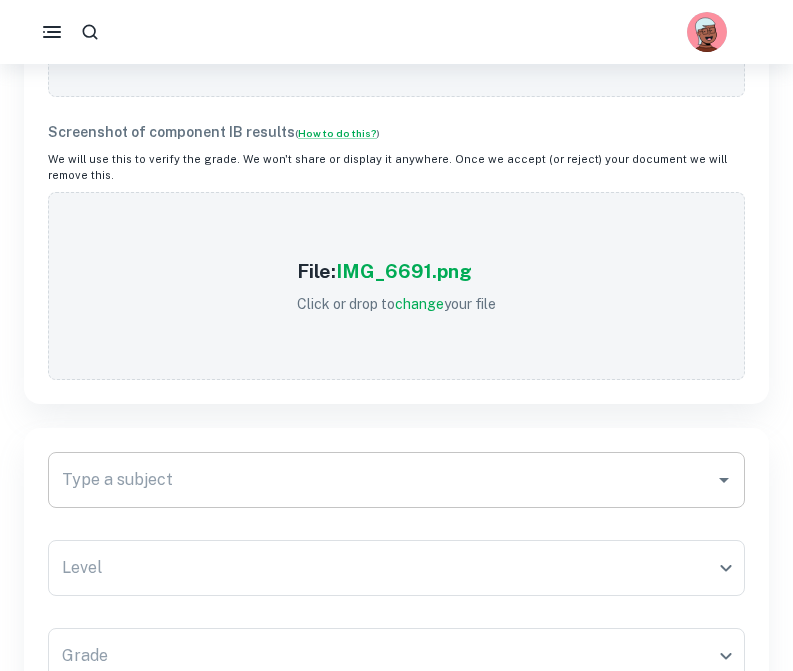 click on "Type a subject" at bounding box center [381, 480] 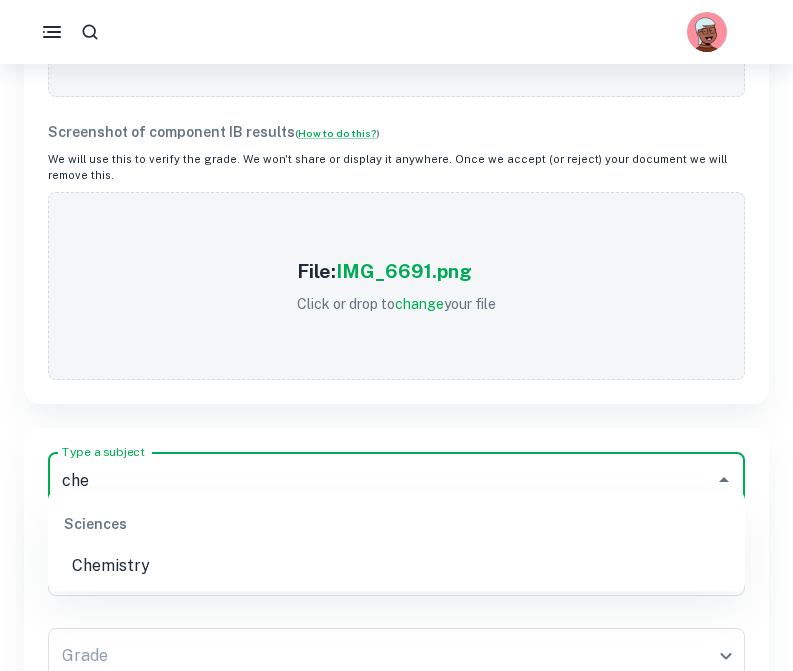 click on "Chemistry" at bounding box center [396, 566] 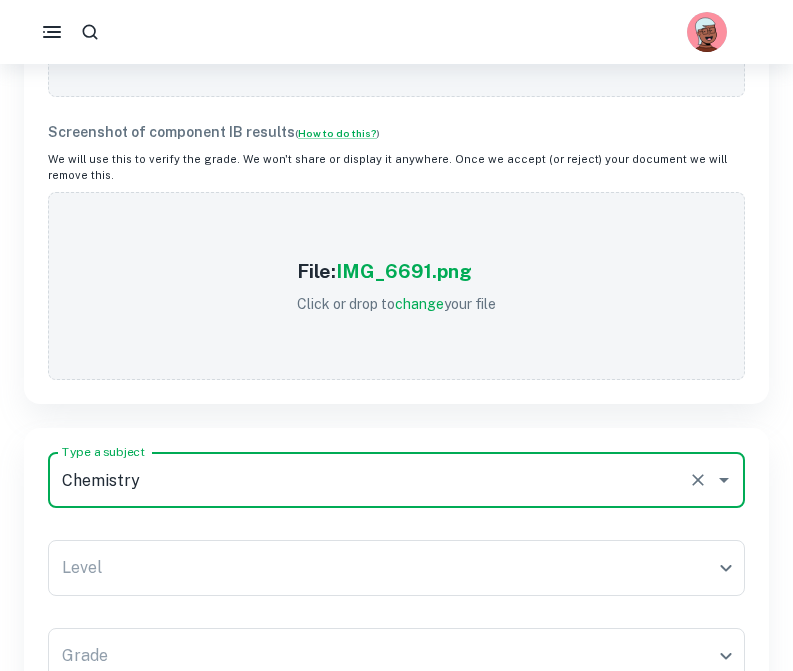type on "Chemistry" 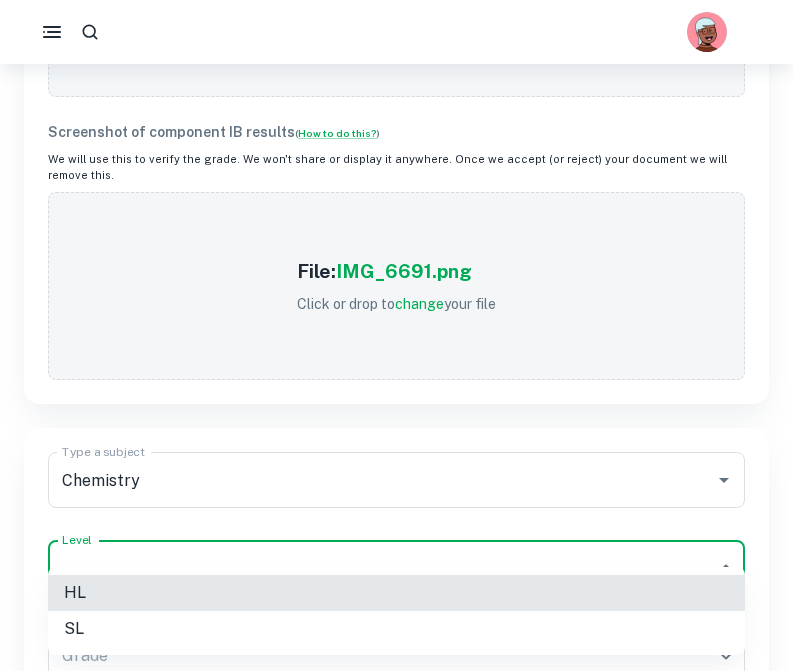 click on "SL" at bounding box center (396, 629) 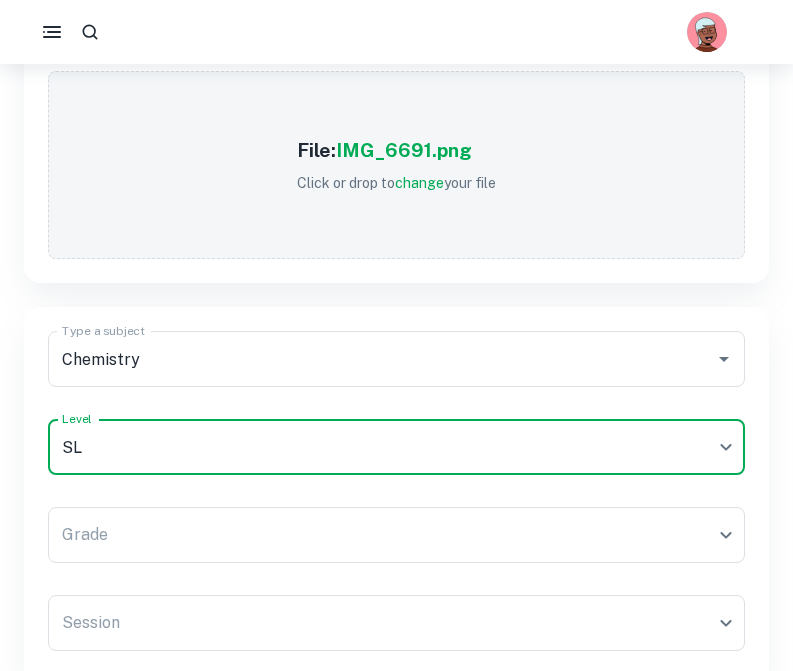 scroll, scrollTop: 1035, scrollLeft: 0, axis: vertical 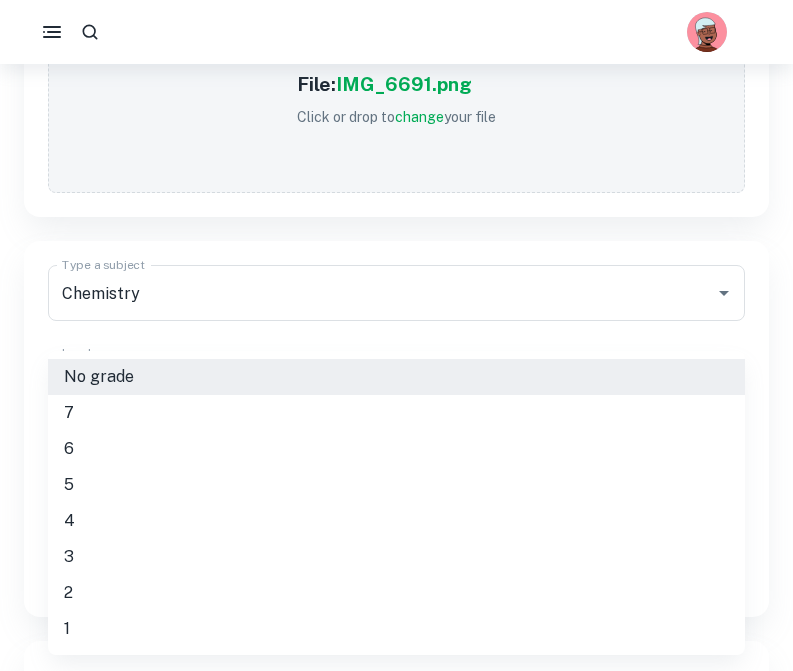 click on "We value your privacy We use cookies to enhance your browsing experience, serve personalised ads or content, and analyse our traffic. By clicking "Accept All", you consent to our use of cookies.   Cookie Policy Customise   Reject All   Accept All   Customise Consent Preferences   We use cookies to help you navigate efficiently and perform certain functions. You will find detailed information about all cookies under each consent category below. The cookies that are categorised as "Necessary" are stored on your browser as they are essential for enabling the basic functionalities of the site. ...  Show more For more information on how Google's third-party cookies operate and handle your data, see:   Google Privacy Policy Necessary Always Active Necessary cookies are required to enable the basic features of this site, such as providing secure log-in or adjusting your consent preferences. These cookies do not store any personally identifiable data. Functional Analytics Performance Advertisement Uncategorised" at bounding box center (396, -636) 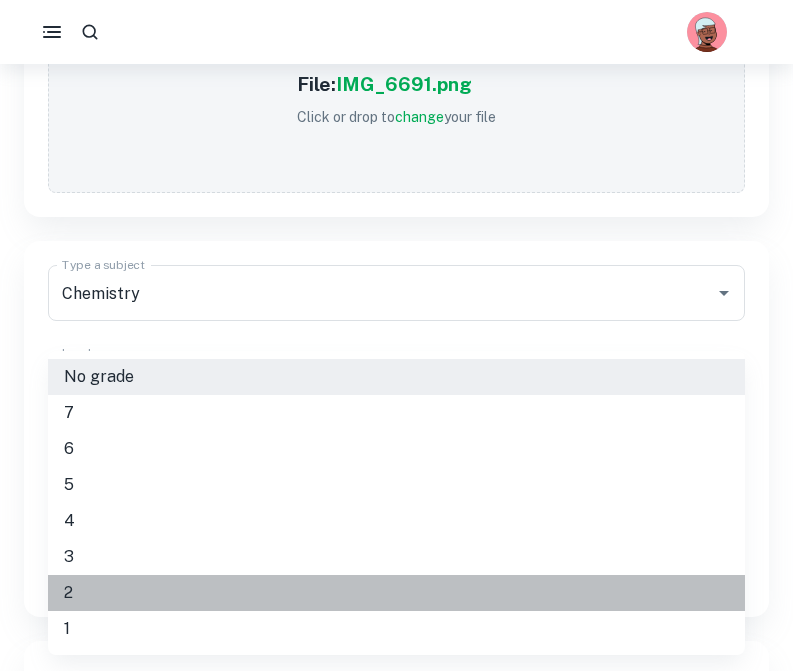 click on "2" at bounding box center (396, 593) 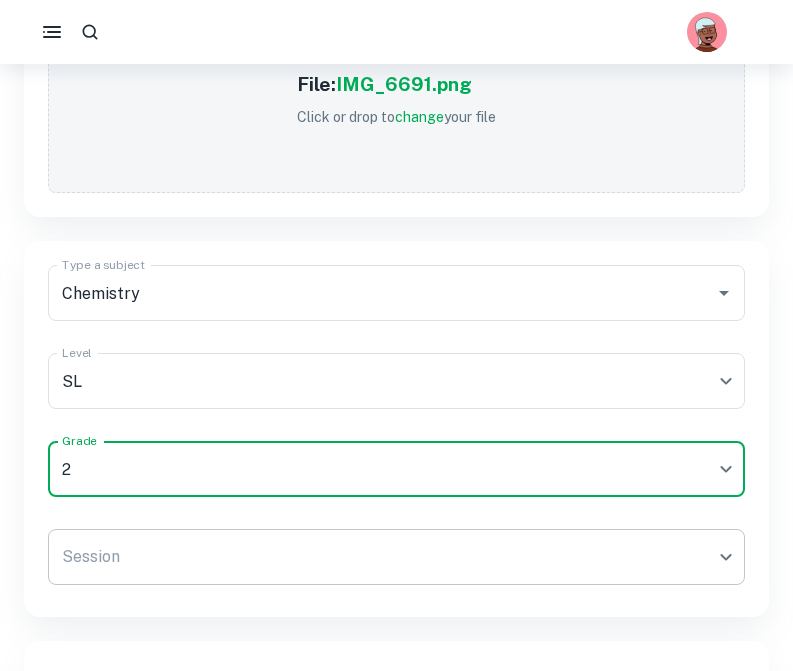 click on "We value your privacy We use cookies to enhance your browsing experience, serve personalised ads or content, and analyse our traffic. By clicking "Accept All", you consent to our use of cookies.   Cookie Policy Customise   Reject All   Accept All   Customise Consent Preferences   We use cookies to help you navigate efficiently and perform certain functions. You will find detailed information about all cookies under each consent category below. The cookies that are categorised as "Necessary" are stored on your browser as they are essential for enabling the basic functionalities of the site. ...  Show more For more information on how Google's third-party cookies operate and handle your data, see:   Google Privacy Policy Necessary Always Active Necessary cookies are required to enable the basic features of this site, such as providing secure log-in or adjusting your consent preferences. These cookies do not store any personally identifiable data. Functional Analytics Performance Advertisement Uncategorised" at bounding box center (396, -636) 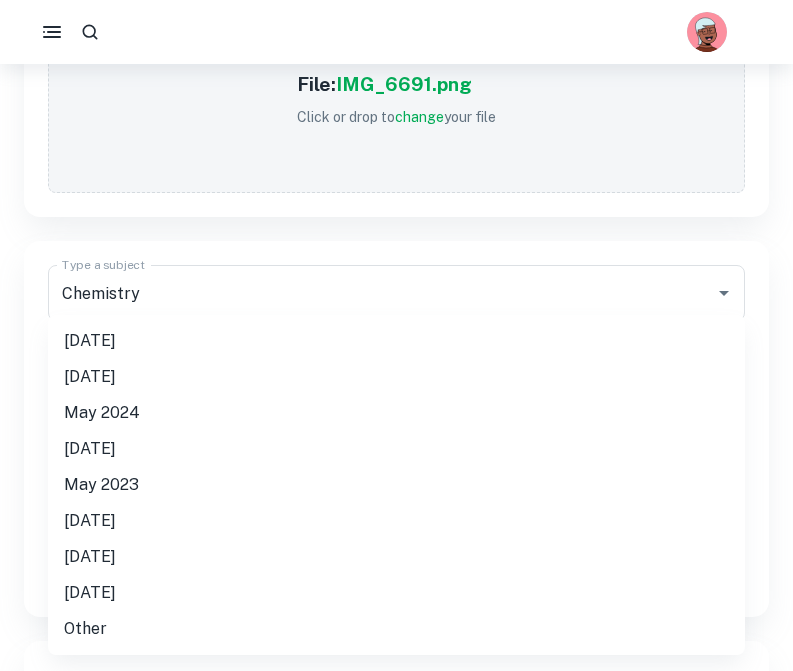 click on "[DATE]" at bounding box center (396, 341) 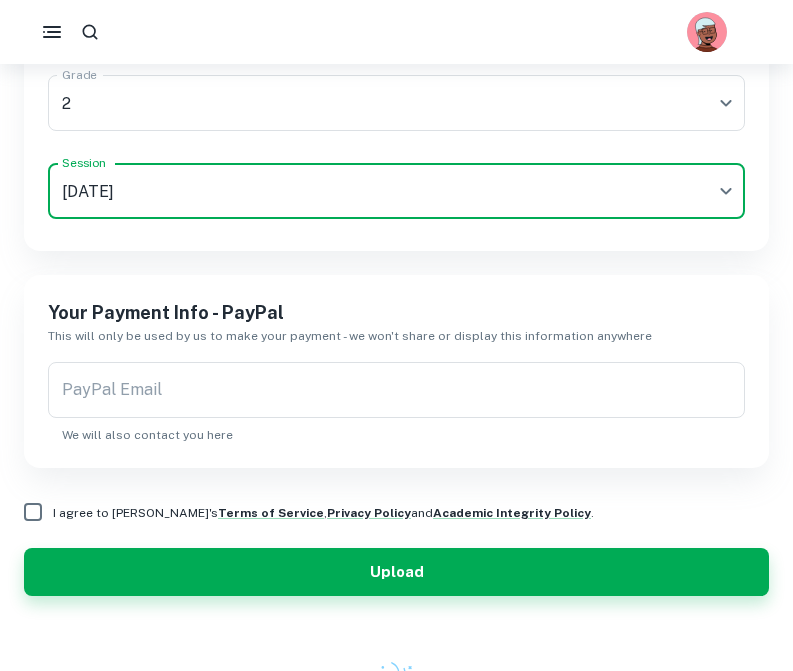 scroll, scrollTop: 1479, scrollLeft: 0, axis: vertical 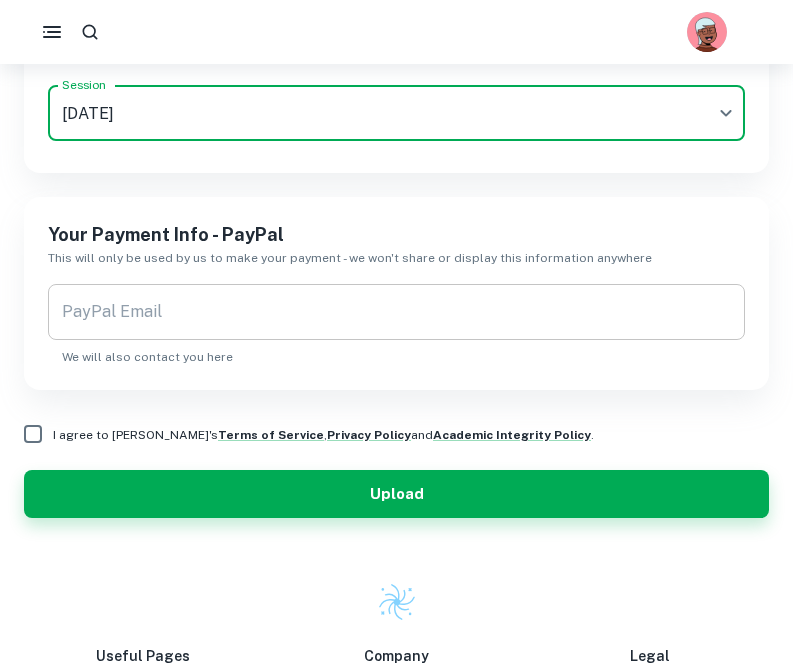 click on "PayPal Email" at bounding box center [396, 312] 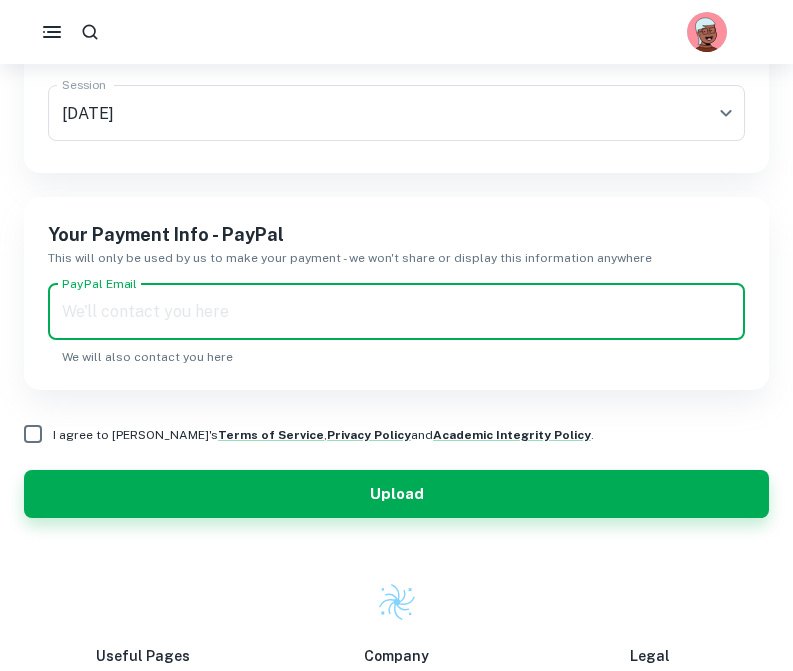 type on "[EMAIL_ADDRESS][DOMAIN_NAME]" 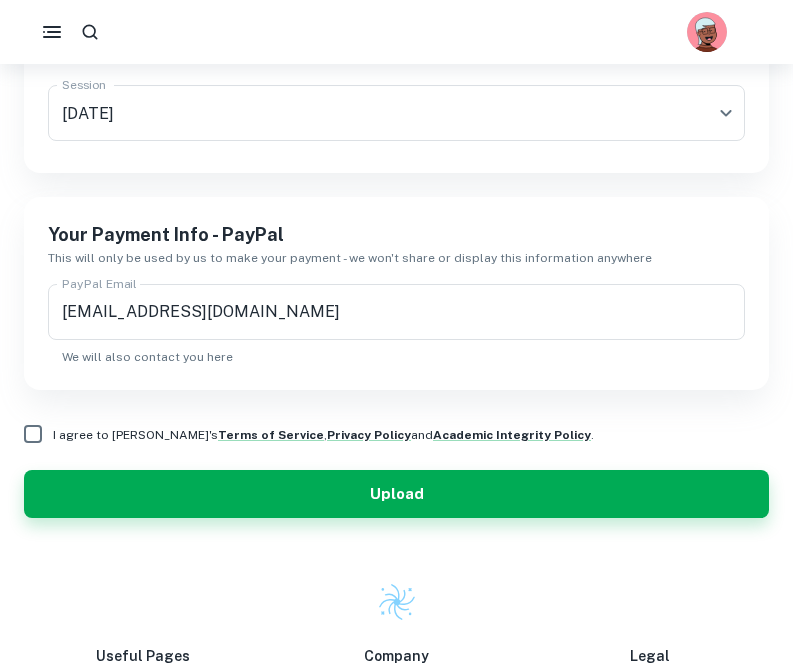 click on "I agree to [PERSON_NAME]'s  Terms of Service ,  Privacy Policy  and  Academic Integrity Policy ." at bounding box center [323, 435] 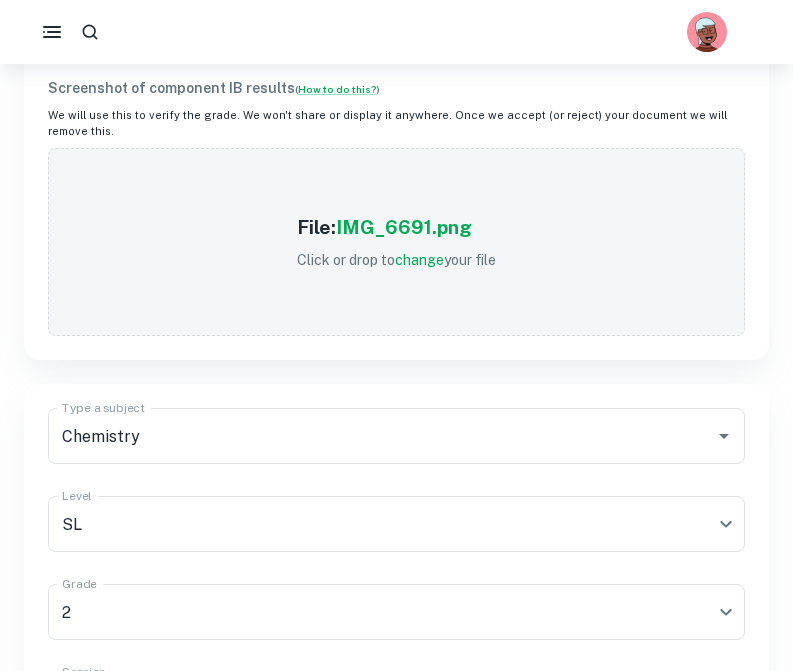 scroll, scrollTop: 1581, scrollLeft: 0, axis: vertical 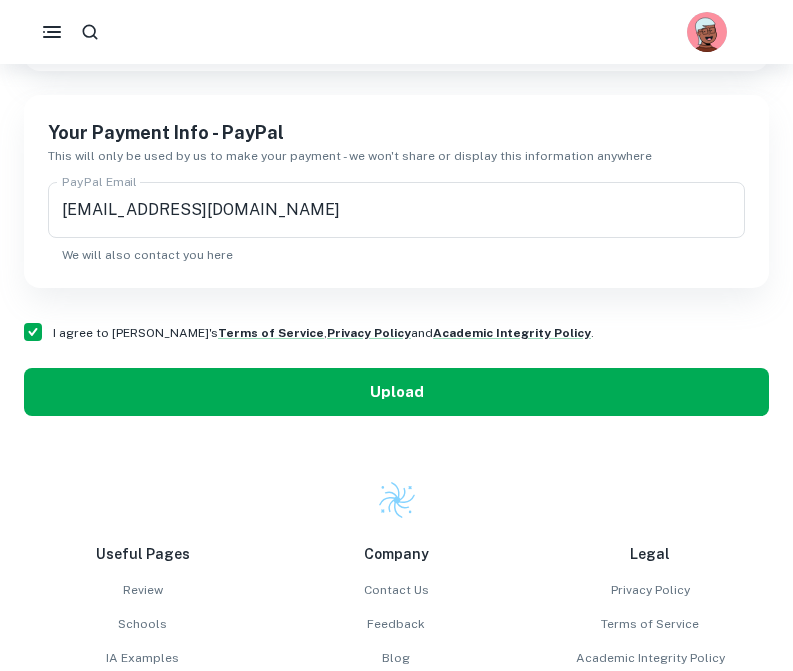click on "Upload" at bounding box center [396, 392] 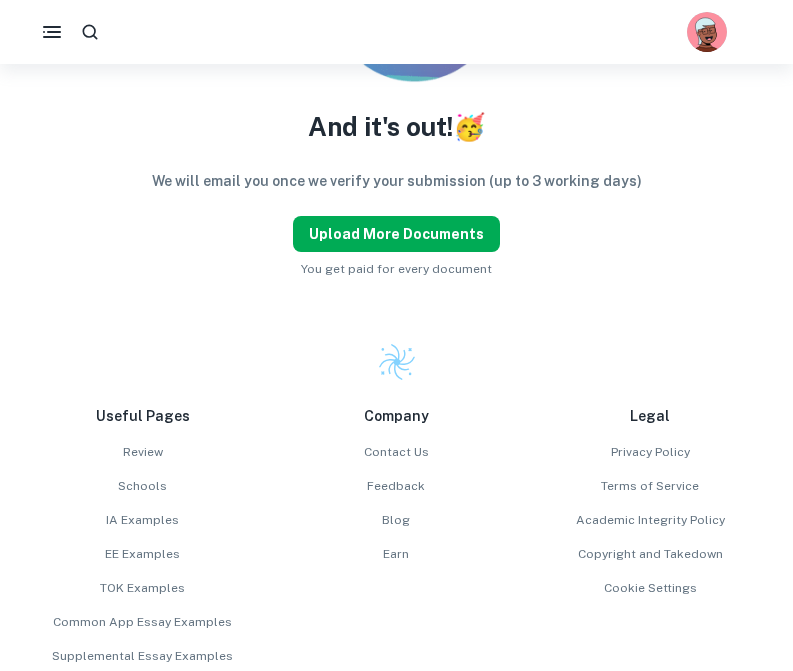 scroll, scrollTop: 448, scrollLeft: 0, axis: vertical 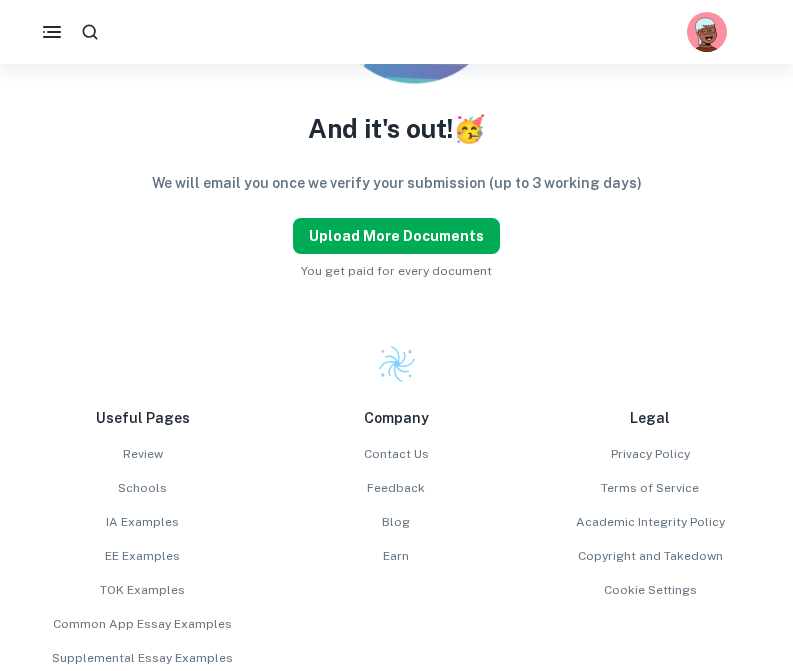 click on "Upload more documents" at bounding box center [396, 236] 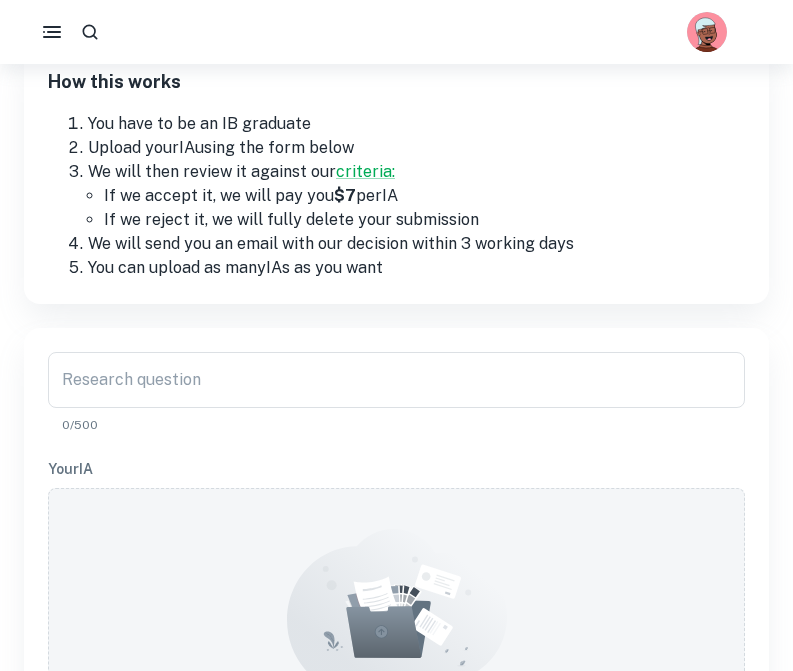 scroll, scrollTop: 375, scrollLeft: 0, axis: vertical 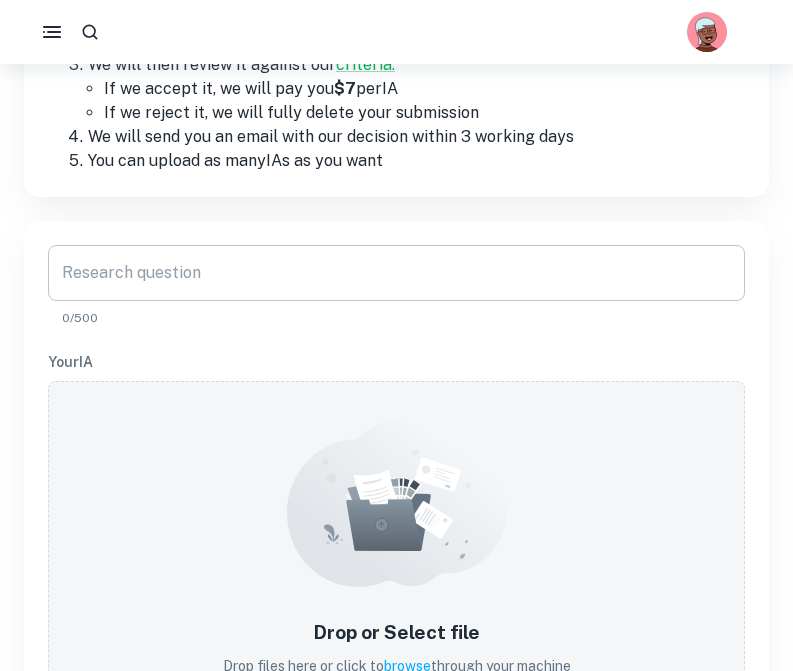 click on "Research question" at bounding box center (396, 273) 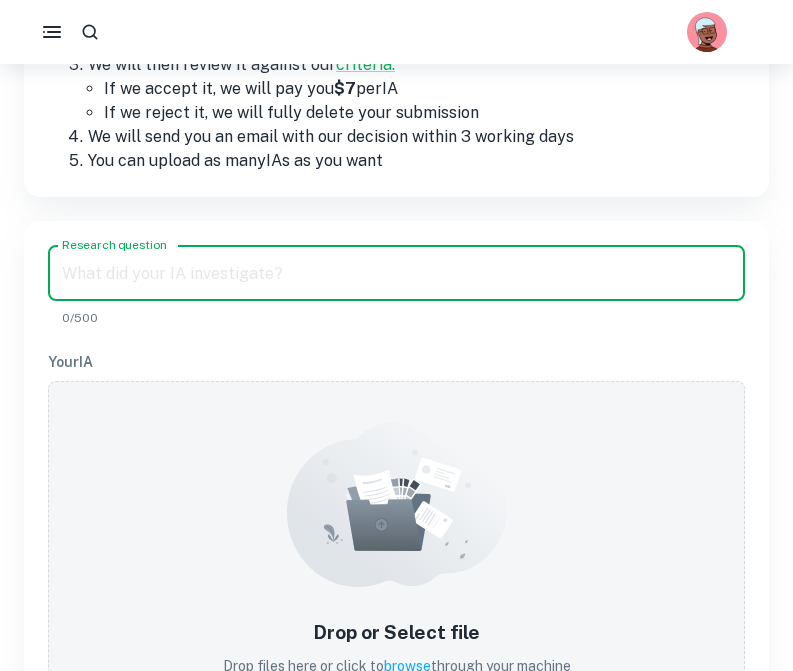 paste on "To what extent are the invasive species, the Burmese python and the Green Iguana, similar based on their impact on the native flora and fauna in The [US_STATE] Everglades?”" 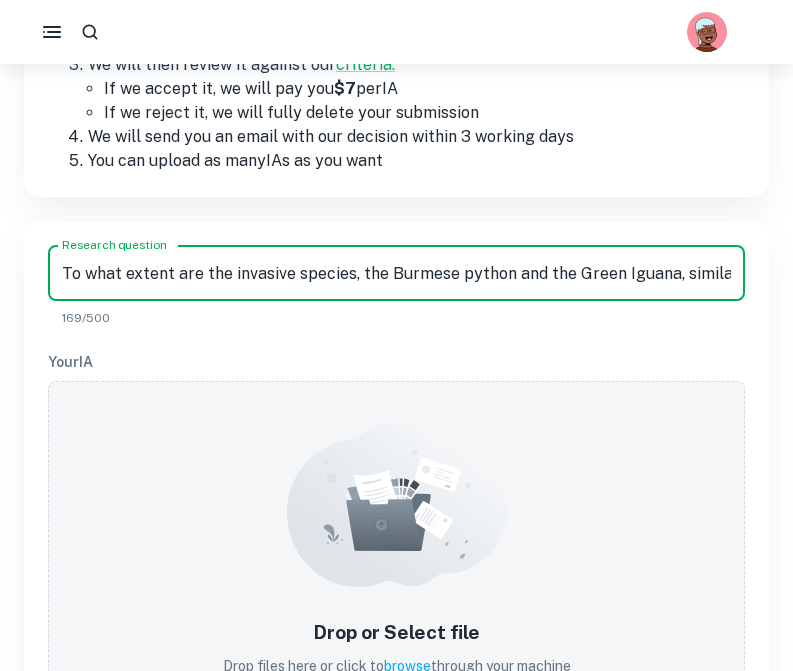 scroll, scrollTop: 0, scrollLeft: 582, axis: horizontal 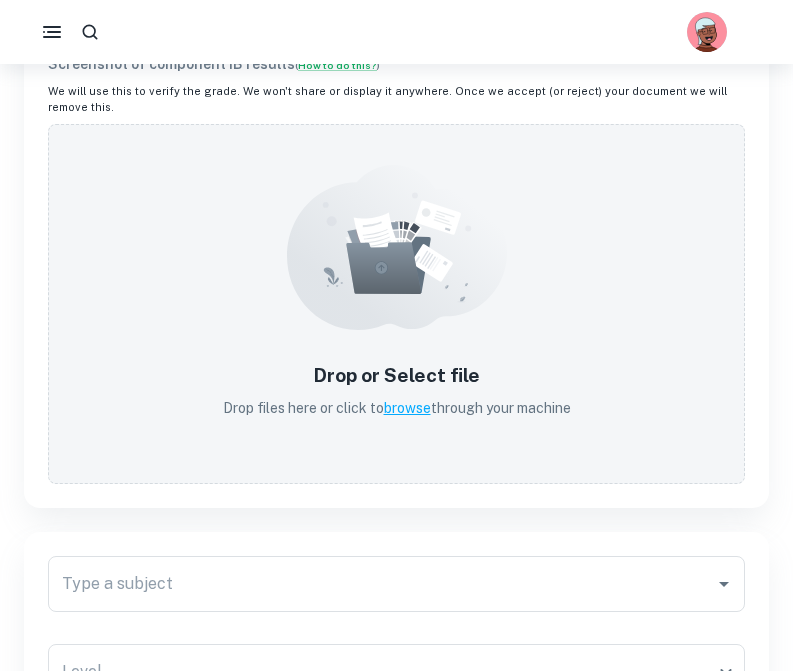 type on "To what extent are the invasive species, the Burmese python and the Green Iguana, similar based on their impact on the native flora and fauna in The [US_STATE] Everglades?”" 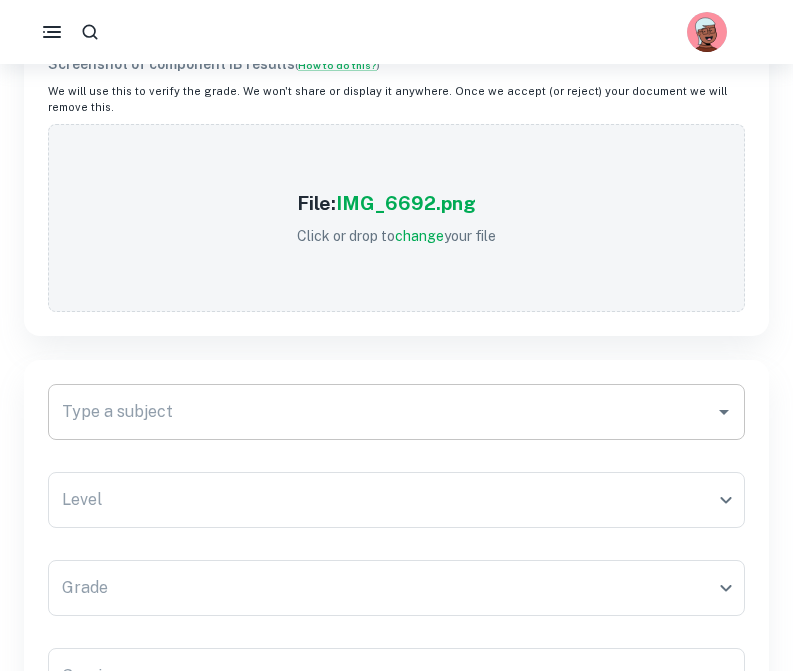 click on "Type a subject" at bounding box center [381, 412] 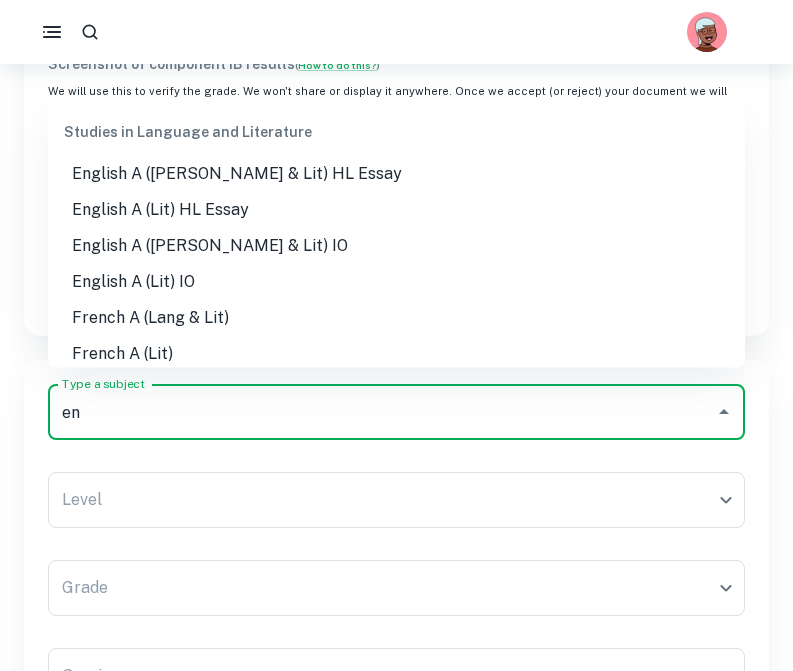 type on "e" 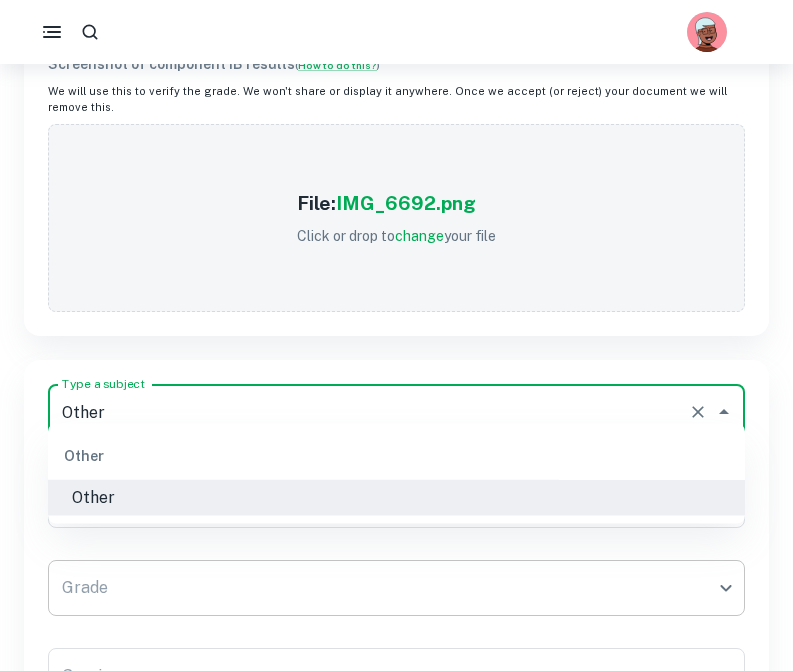 type on "Other" 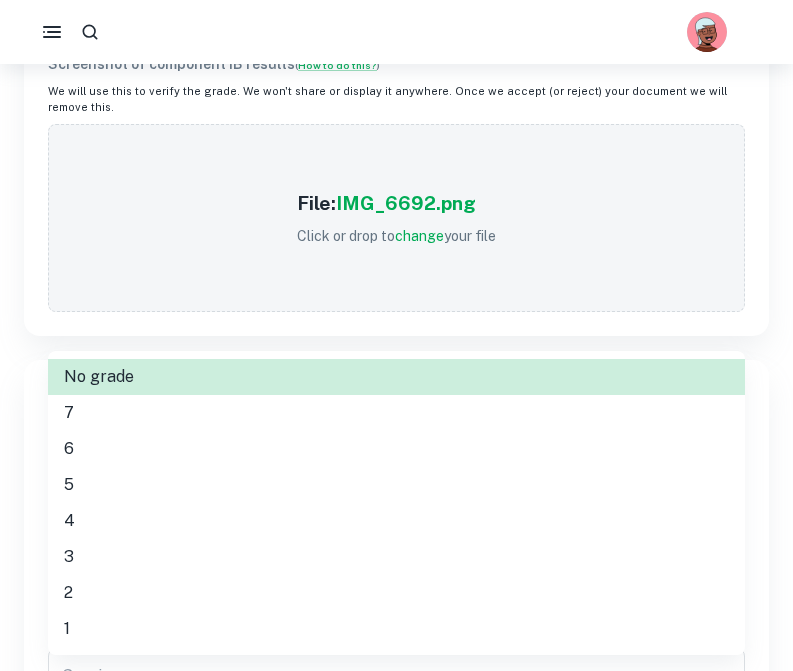 click on "We value your privacy We use cookies to enhance your browsing experience, serve personalised ads or content, and analyse our traffic. By clicking "Accept All", you consent to our use of cookies.   Cookie Policy Customise   Reject All   Accept All   Customise Consent Preferences   We use cookies to help you navigate efficiently and perform certain functions. You will find detailed information about all cookies under each consent category below. The cookies that are categorised as "Necessary" are stored on your browser as they are essential for enabling the basic functionalities of the site. ...  Show more For more information on how Google's third-party cookies operate and handle your data, see:   Google Privacy Policy Necessary Always Active Necessary cookies are required to enable the basic features of this site, such as providing secure log-in or adjusting your consent preferences. These cookies do not store any personally identifiable data. Functional Analytics Performance Advertisement Uncategorised" at bounding box center (396, -517) 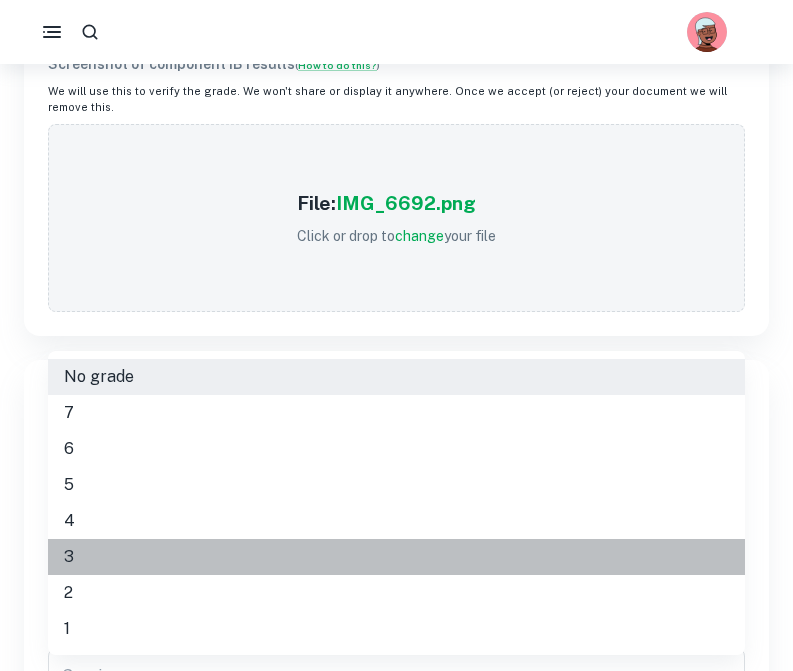 click on "3" at bounding box center (396, 557) 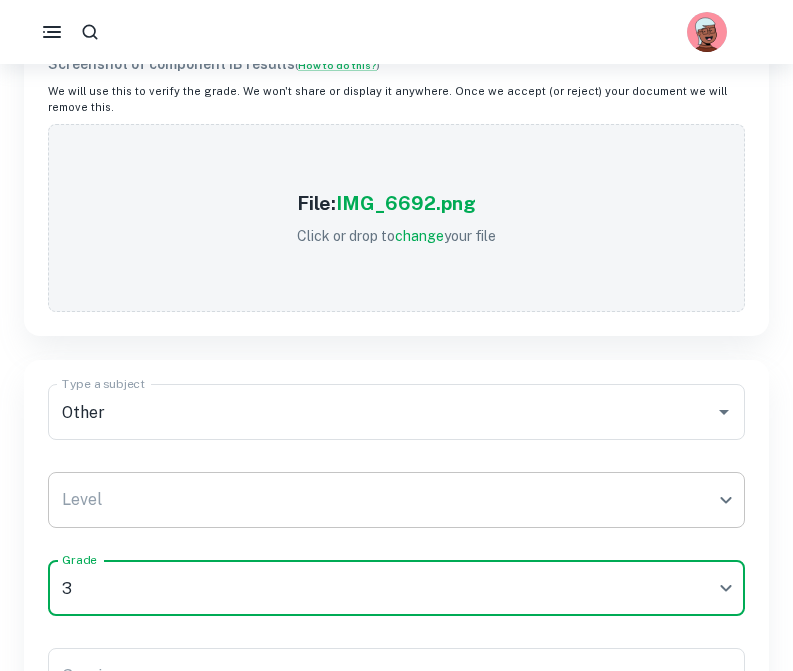click on "We value your privacy We use cookies to enhance your browsing experience, serve personalised ads or content, and analyse our traffic. By clicking "Accept All", you consent to our use of cookies.   Cookie Policy Customise   Reject All   Accept All   Customise Consent Preferences   We use cookies to help you navigate efficiently and perform certain functions. You will find detailed information about all cookies under each consent category below. The cookies that are categorised as "Necessary" are stored on your browser as they are essential for enabling the basic functionalities of the site. ...  Show more For more information on how Google's third-party cookies operate and handle your data, see:   Google Privacy Policy Necessary Always Active Necessary cookies are required to enable the basic features of this site, such as providing secure log-in or adjusting your consent preferences. These cookies do not store any personally identifiable data. Functional Analytics Performance Advertisement Uncategorised" at bounding box center [396, -517] 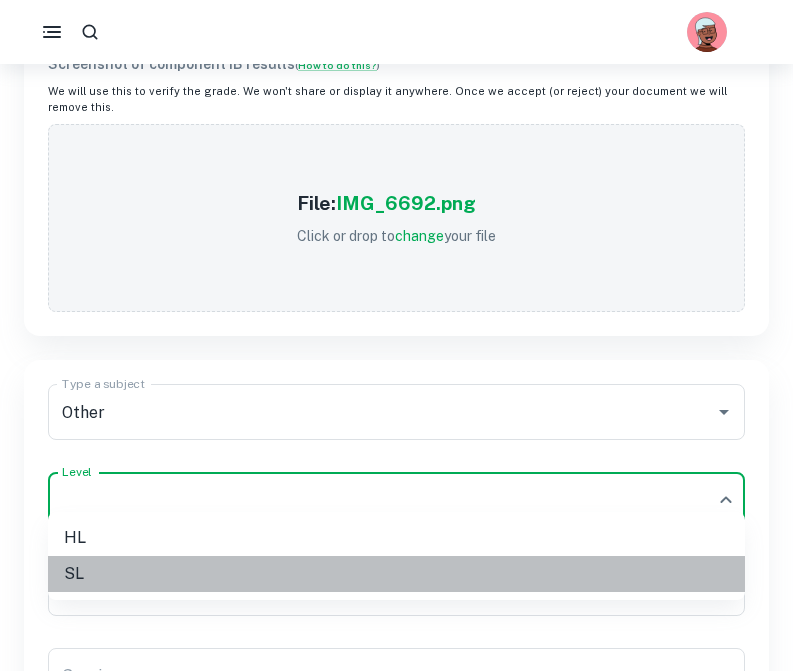 click on "SL" at bounding box center (396, 574) 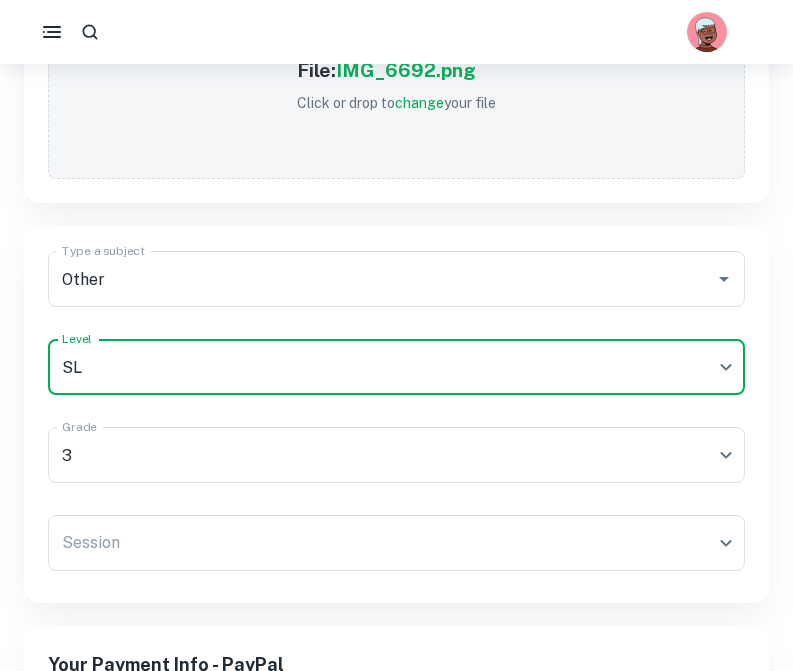 scroll, scrollTop: 1068, scrollLeft: 0, axis: vertical 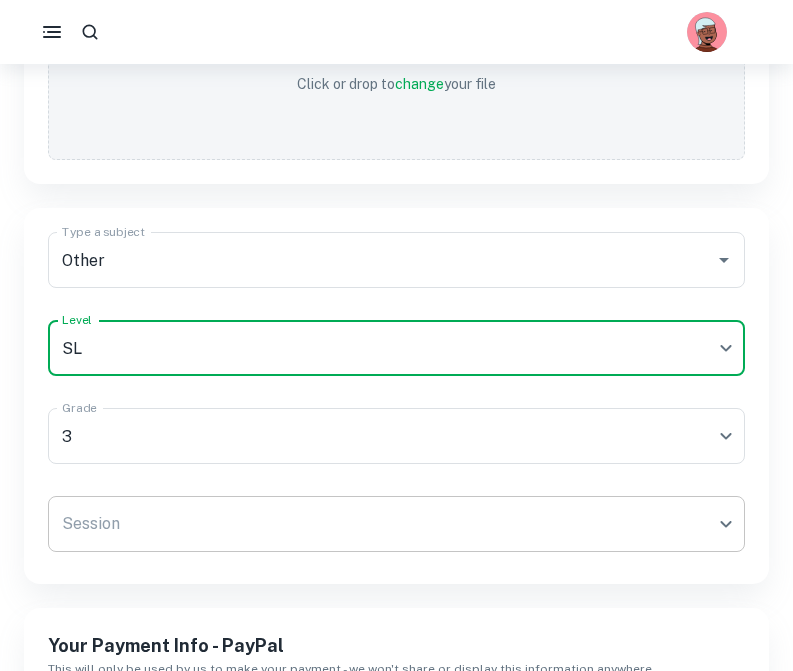 click on "We value your privacy We use cookies to enhance your browsing experience, serve personalised ads or content, and analyse our traffic. By clicking "Accept All", you consent to our use of cookies.   Cookie Policy Customise   Reject All   Accept All   Customise Consent Preferences   We use cookies to help you navigate efficiently and perform certain functions. You will find detailed information about all cookies under each consent category below. The cookies that are categorised as "Necessary" are stored on your browser as they are essential for enabling the basic functionalities of the site. ...  Show more For more information on how Google's third-party cookies operate and handle your data, see:   Google Privacy Policy Necessary Always Active Necessary cookies are required to enable the basic features of this site, such as providing secure log-in or adjusting your consent preferences. These cookies do not store any personally identifiable data. Functional Analytics Performance Advertisement Uncategorised" at bounding box center (396, -669) 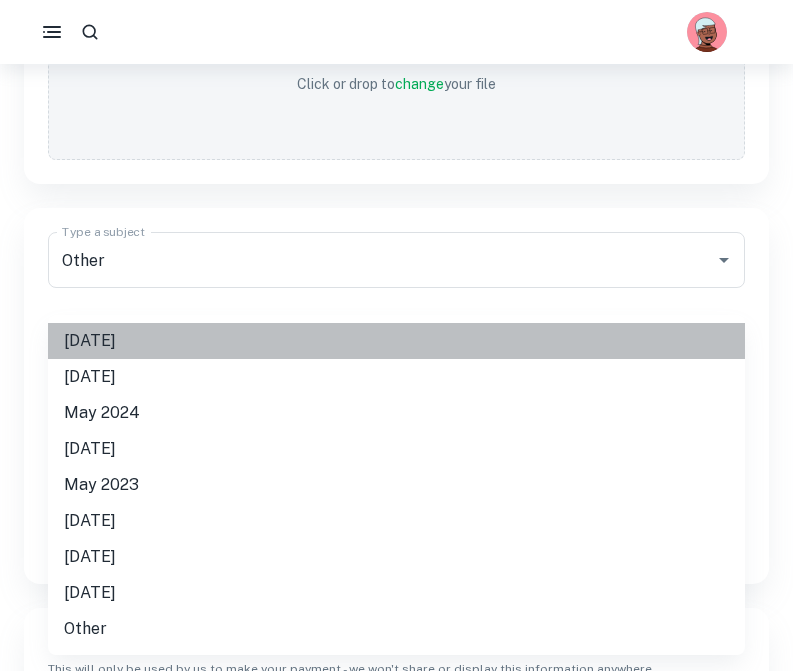 click on "[DATE]" at bounding box center (396, 341) 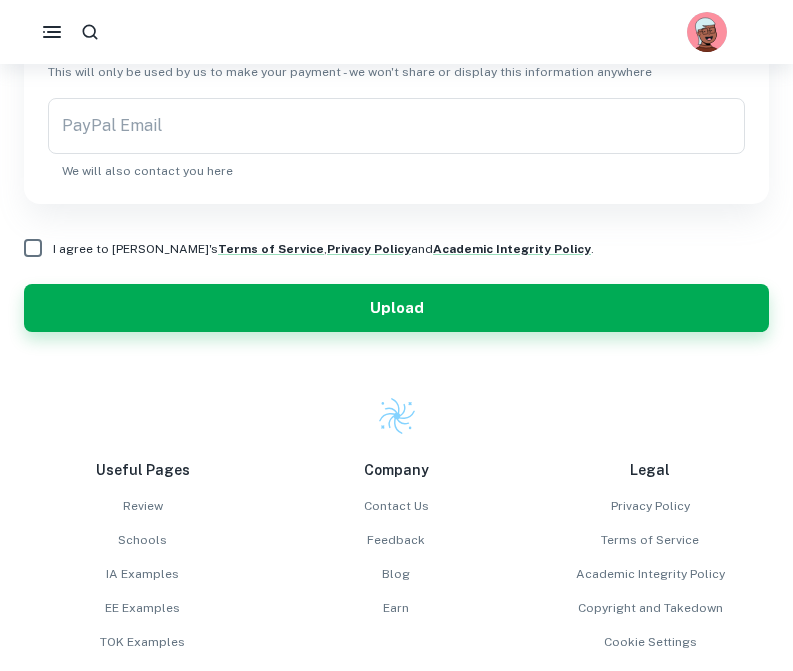 scroll, scrollTop: 1640, scrollLeft: 0, axis: vertical 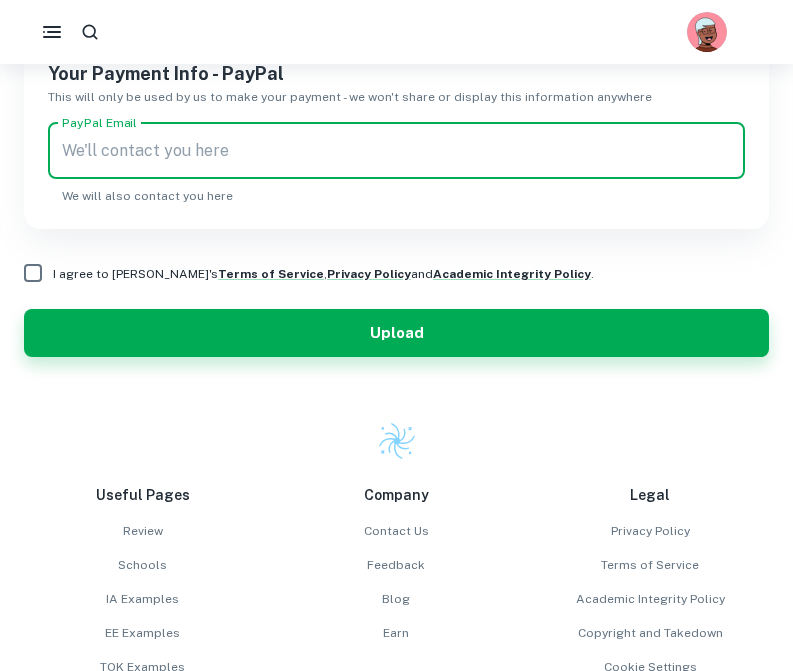 click on "PayPal Email" at bounding box center [396, 151] 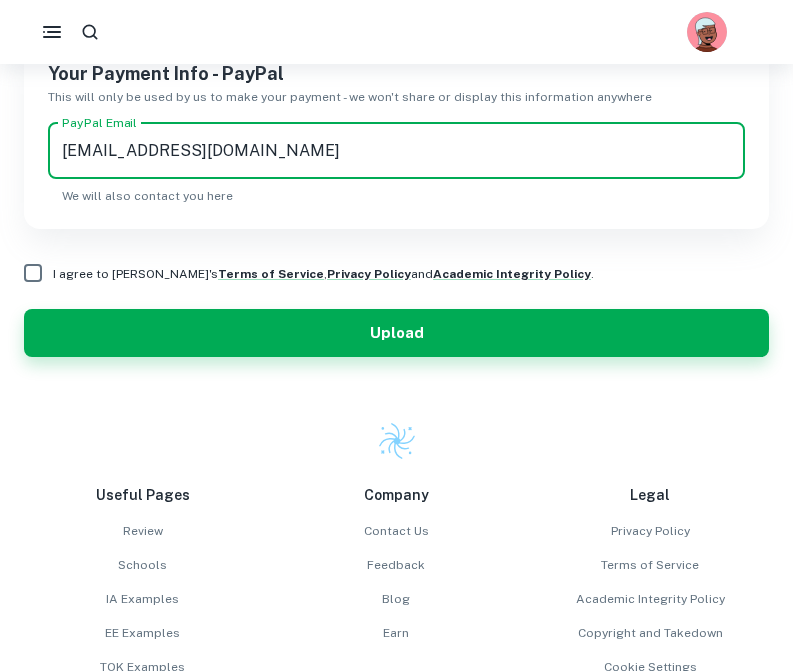 click on "I agree to [PERSON_NAME]'s  Terms of Service ,  Privacy Policy  and  Academic Integrity Policy ." at bounding box center (33, 273) 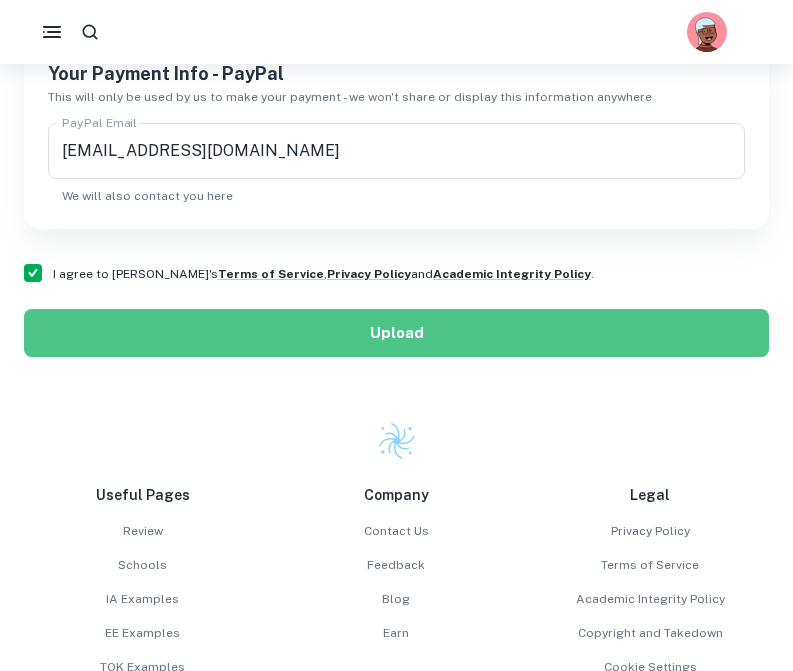 click on "Upload" at bounding box center (396, 333) 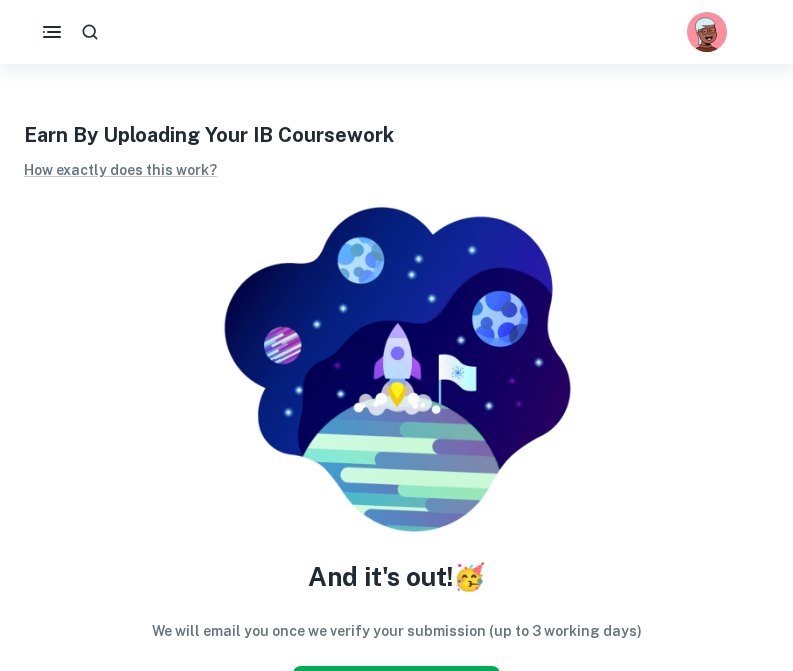scroll, scrollTop: 221, scrollLeft: 0, axis: vertical 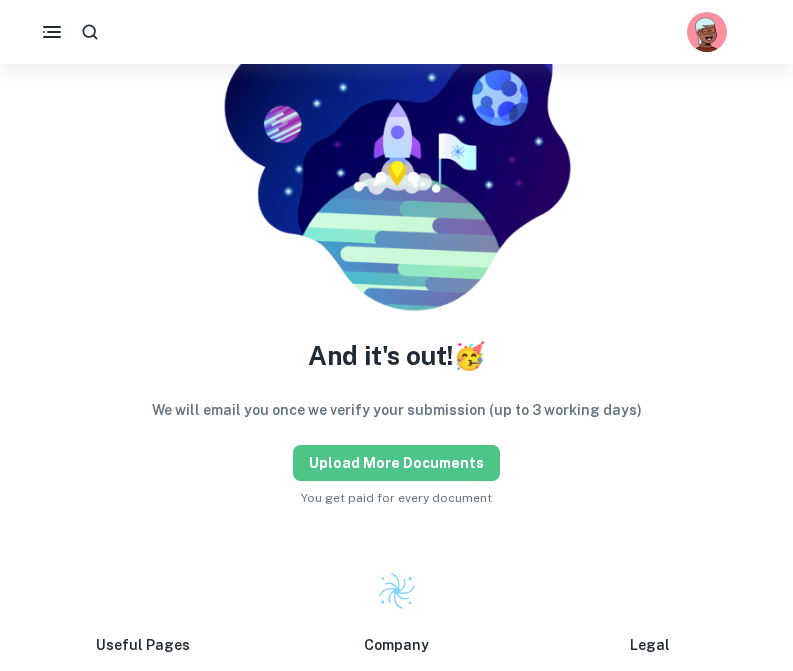click on "Upload more documents" at bounding box center [396, 463] 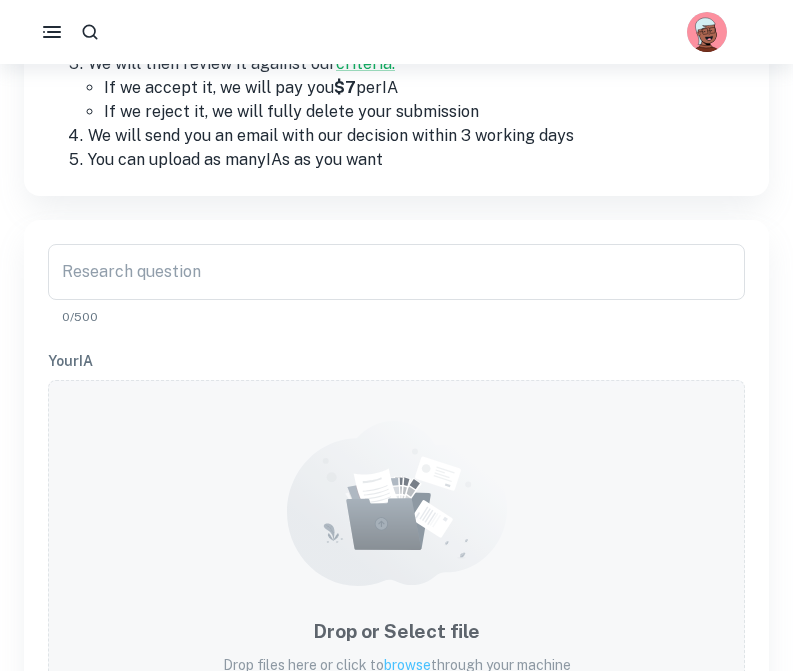scroll, scrollTop: 0, scrollLeft: 0, axis: both 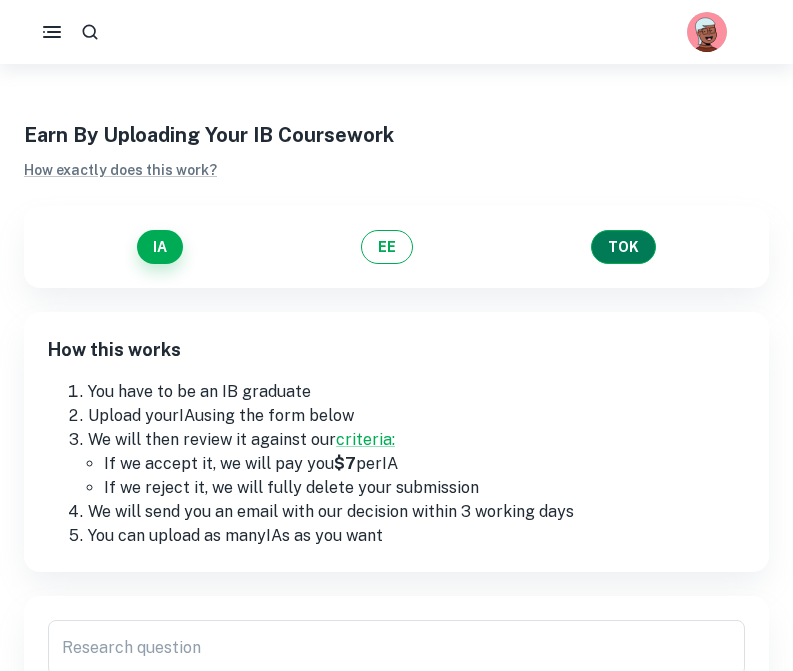 click on "TOK" at bounding box center [623, 247] 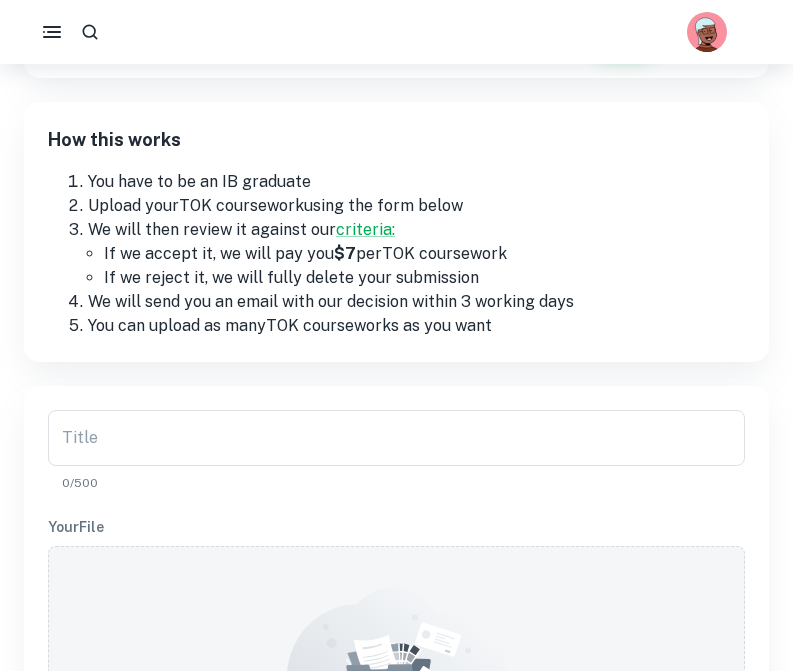 scroll, scrollTop: 335, scrollLeft: 0, axis: vertical 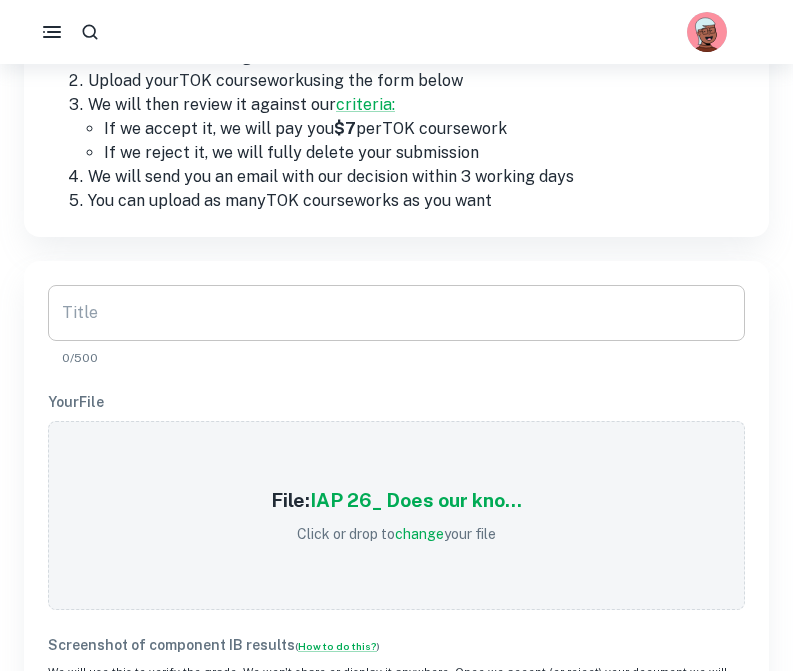 click on "Title" at bounding box center [396, 313] 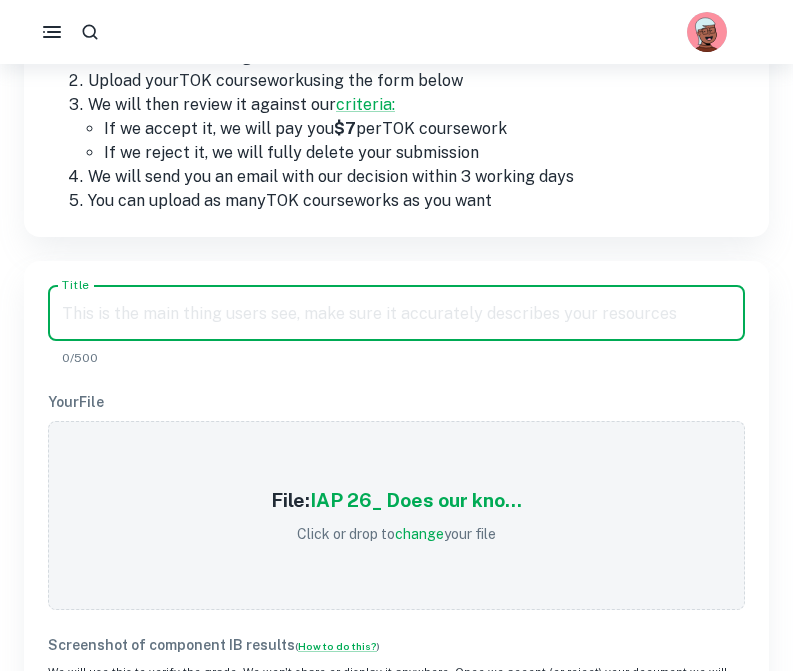 paste on "Does our knowledge depend on our interactions with other knowers?" 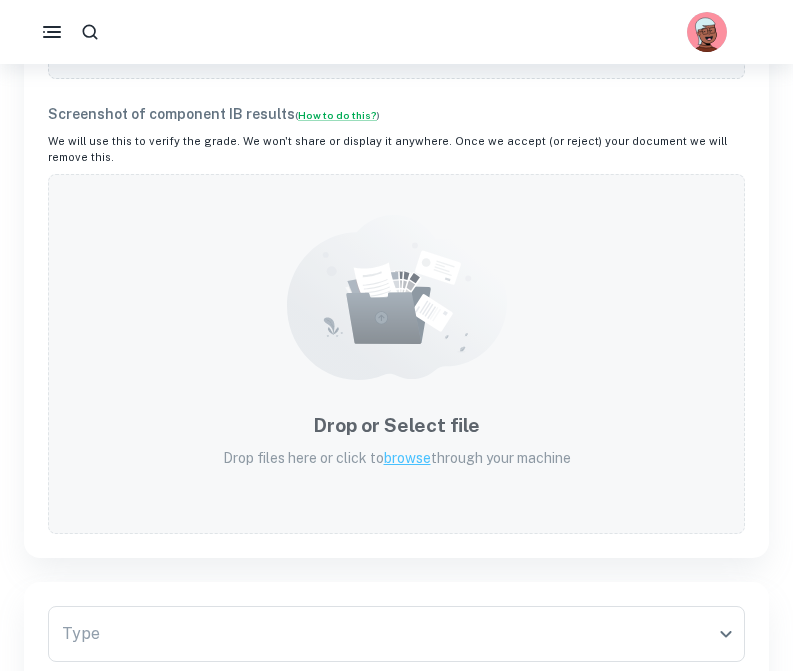 scroll, scrollTop: 906, scrollLeft: 0, axis: vertical 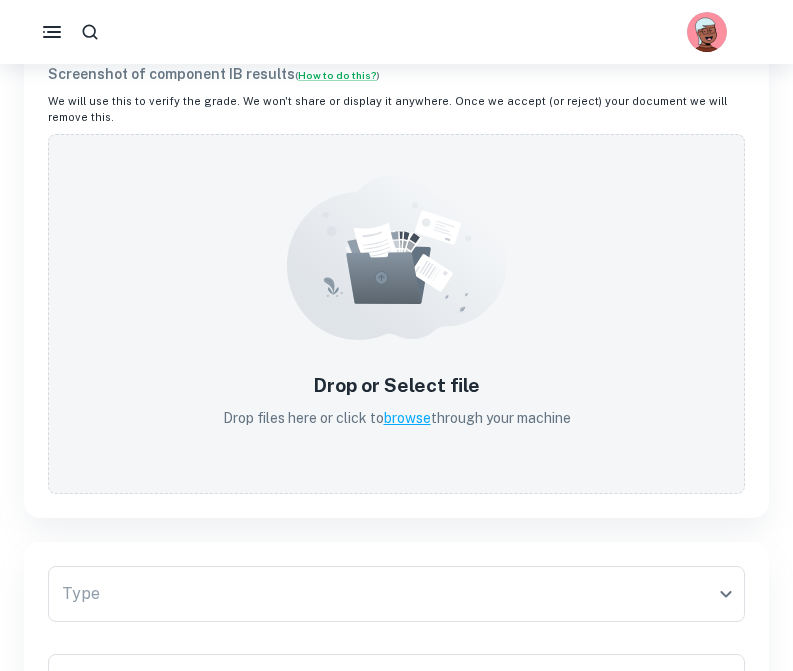 type on "Does our knowledge depend on our interactions with other knowers?" 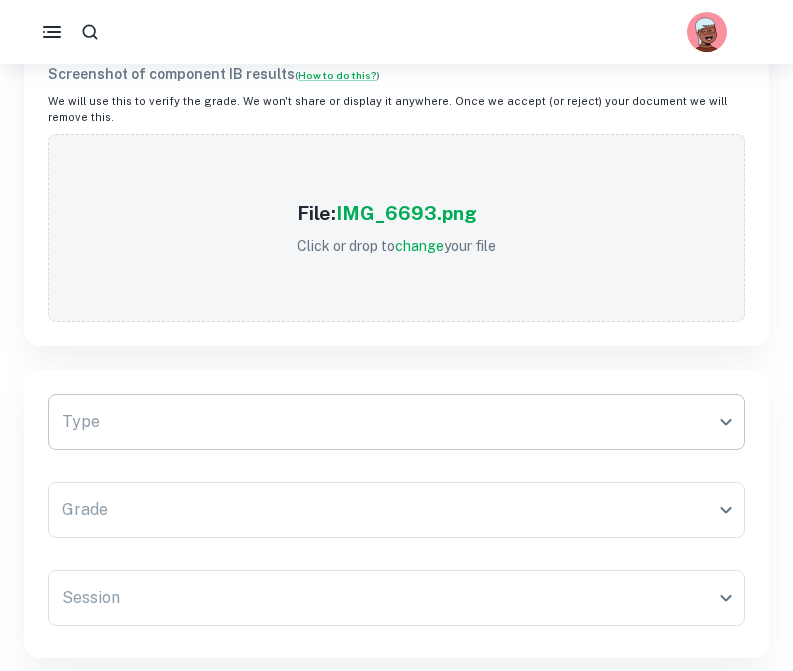 click on "We value your privacy We use cookies to enhance your browsing experience, serve personalised ads or content, and analyse our traffic. By clicking "Accept All", you consent to our use of cookies.   Cookie Policy Customise   Reject All   Accept All   Customise Consent Preferences   We use cookies to help you navigate efficiently and perform certain functions. You will find detailed information about all cookies under each consent category below. The cookies that are categorised as "Necessary" are stored on your browser as they are essential for enabling the basic functionalities of the site. ...  Show more For more information on how Google's third-party cookies operate and handle your data, see:   Google Privacy Policy Necessary Always Active Necessary cookies are required to enable the basic features of this site, such as providing secure log-in or adjusting your consent preferences. These cookies do not store any personally identifiable data. Functional Analytics Performance Advertisement Uncategorised" at bounding box center (396, -507) 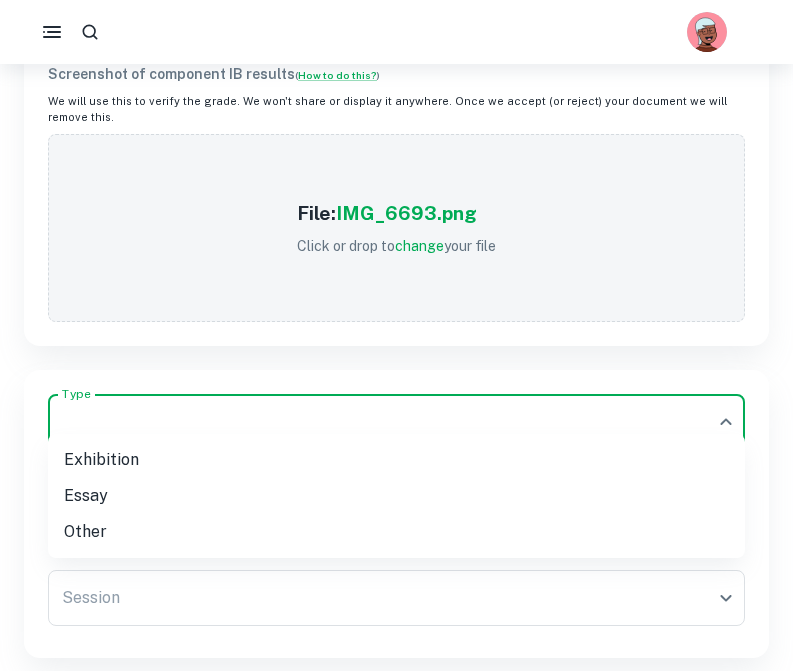 click on "We value your privacy We use cookies to enhance your browsing experience, serve personalised ads or content, and analyse our traffic. By clicking "Accept All", you consent to our use of cookies.   Cookie Policy Customise   Reject All   Accept All   Customise Consent Preferences   We use cookies to help you navigate efficiently and perform certain functions. You will find detailed information about all cookies under each consent category below. The cookies that are categorised as "Necessary" are stored on your browser as they are essential for enabling the basic functionalities of the site. ...  Show more For more information on how Google's third-party cookies operate and handle your data, see:   Google Privacy Policy Necessary Always Active Necessary cookies are required to enable the basic features of this site, such as providing secure log-in or adjusting your consent preferences. These cookies do not store any personally identifiable data. Functional Analytics Performance Advertisement Uncategorised" at bounding box center [396, -507] 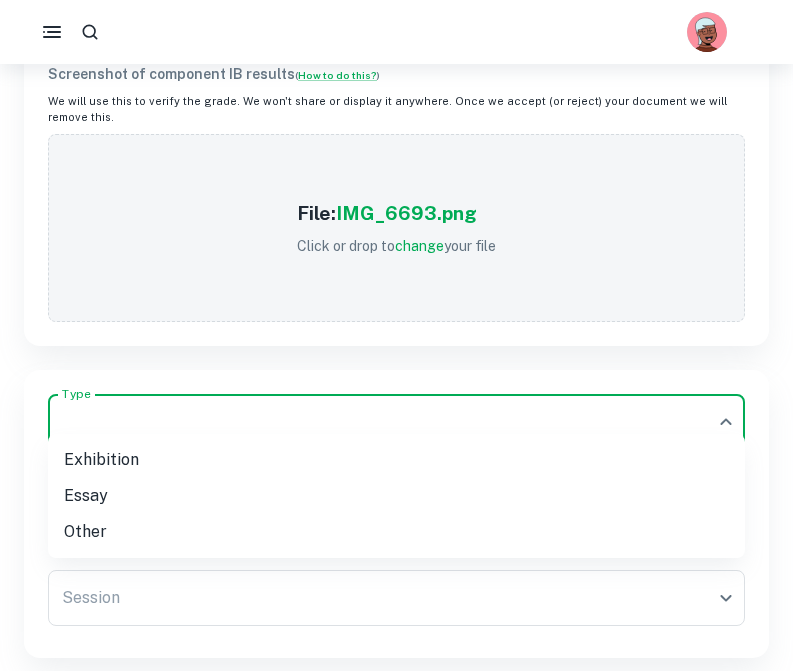 click on "Exhibition" at bounding box center (396, 460) 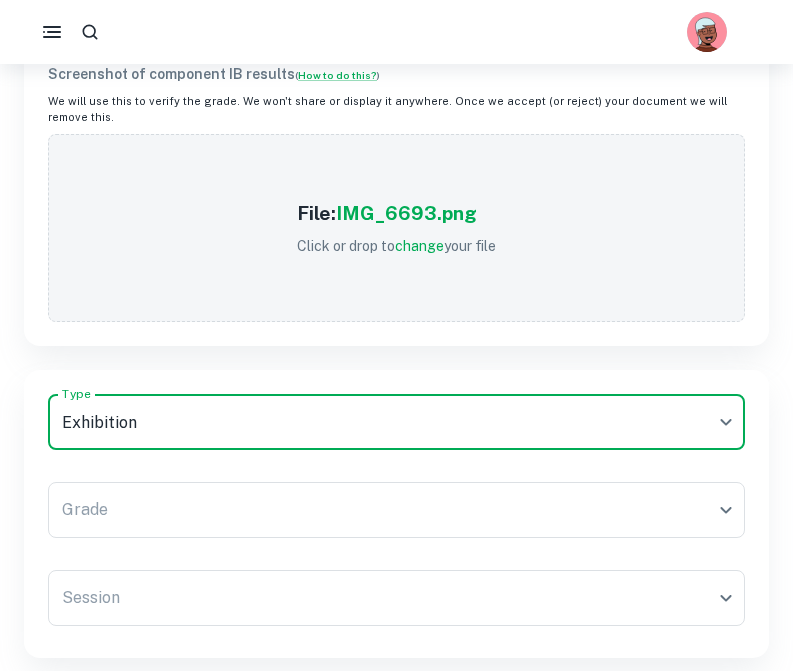 click on "We value your privacy We use cookies to enhance your browsing experience, serve personalised ads or content, and analyse our traffic. By clicking "Accept All", you consent to our use of cookies.   Cookie Policy Customise   Reject All   Accept All   Customise Consent Preferences   We use cookies to help you navigate efficiently and perform certain functions. You will find detailed information about all cookies under each consent category below. The cookies that are categorised as "Necessary" are stored on your browser as they are essential for enabling the basic functionalities of the site. ...  Show more For more information on how Google's third-party cookies operate and handle your data, see:   Google Privacy Policy Necessary Always Active Necessary cookies are required to enable the basic features of this site, such as providing secure log-in or adjusting your consent preferences. These cookies do not store any personally identifiable data. Functional Analytics Performance Advertisement Uncategorised" at bounding box center [396, -507] 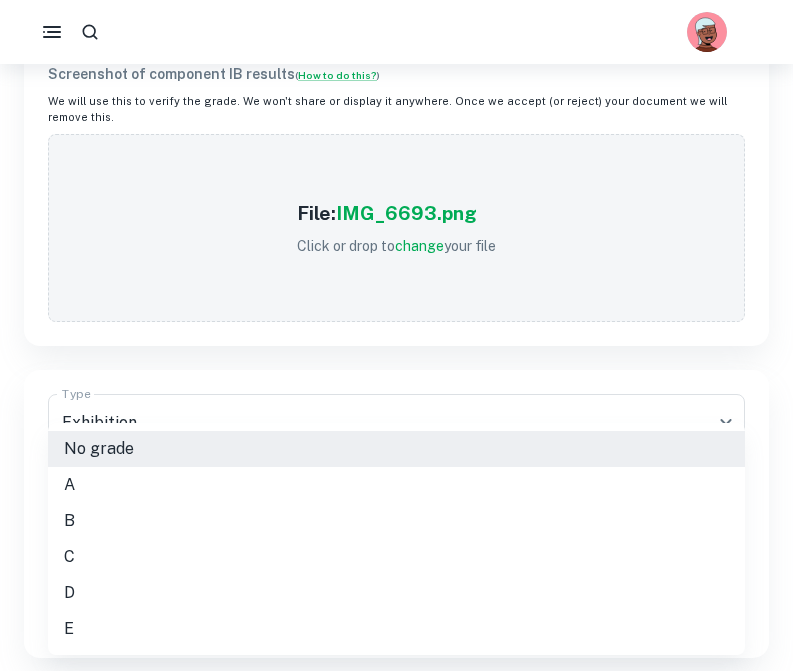 click on "B" at bounding box center (396, 521) 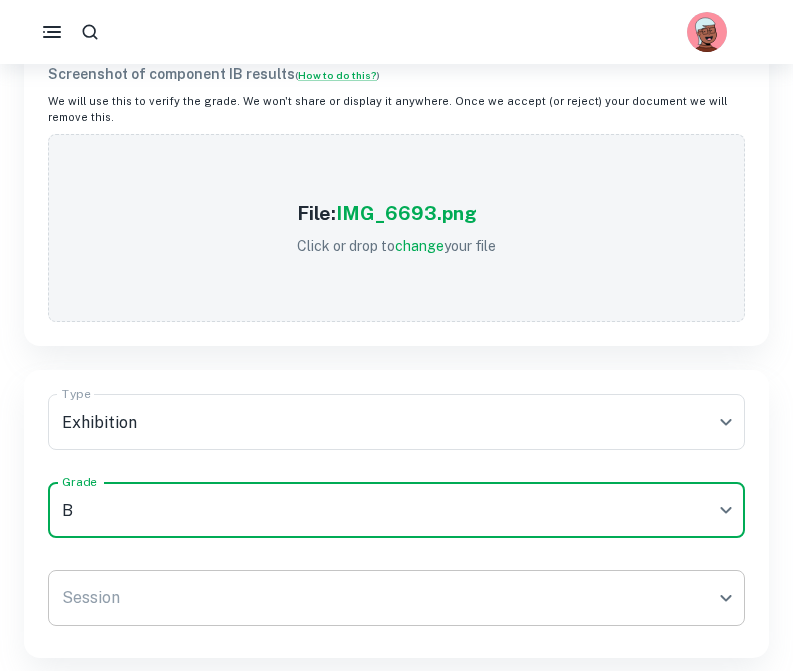 click on "We value your privacy We use cookies to enhance your browsing experience, serve personalised ads or content, and analyse our traffic. By clicking "Accept All", you consent to our use of cookies.   Cookie Policy Customise   Reject All   Accept All   Customise Consent Preferences   We use cookies to help you navigate efficiently and perform certain functions. You will find detailed information about all cookies under each consent category below. The cookies that are categorised as "Necessary" are stored on your browser as they are essential for enabling the basic functionalities of the site. ...  Show more For more information on how Google's third-party cookies operate and handle your data, see:   Google Privacy Policy Necessary Always Active Necessary cookies are required to enable the basic features of this site, such as providing secure log-in or adjusting your consent preferences. These cookies do not store any personally identifiable data. Functional Analytics Performance Advertisement Uncategorised" at bounding box center (396, -507) 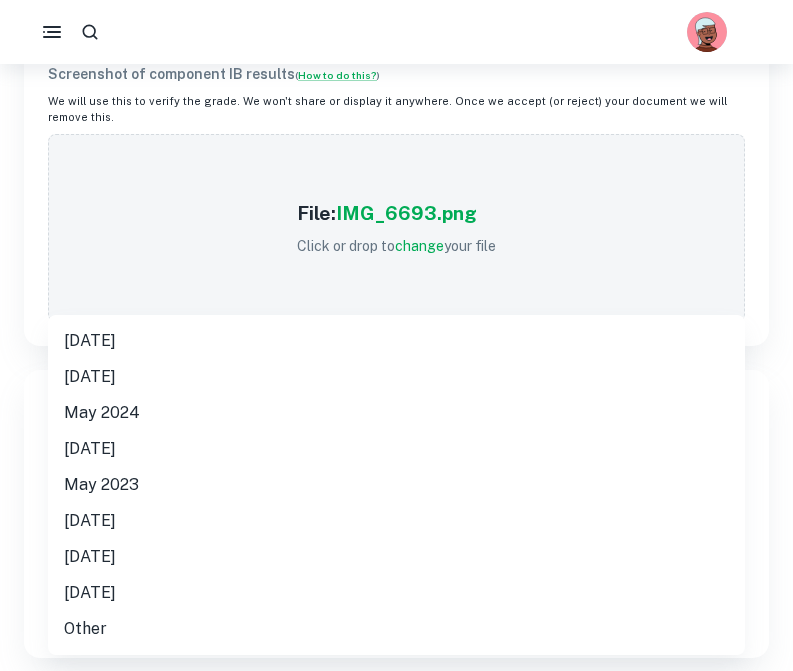 click on "[DATE]" at bounding box center (396, 341) 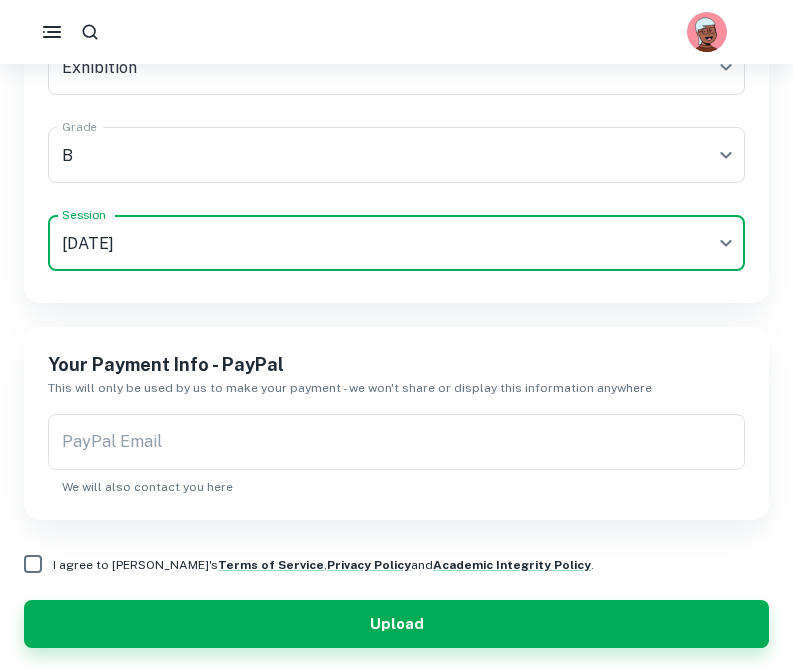 scroll, scrollTop: 1304, scrollLeft: 0, axis: vertical 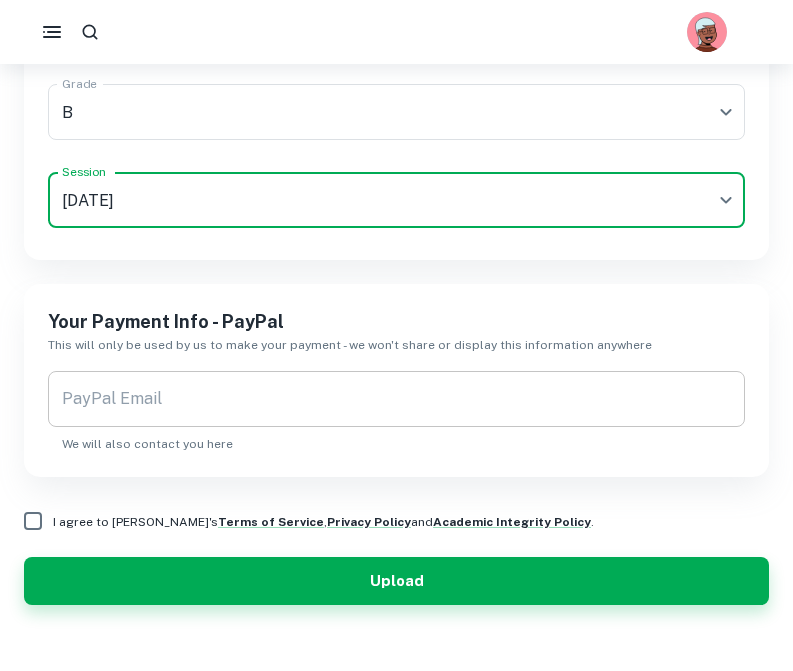 click on "PayPal Email" at bounding box center [396, 399] 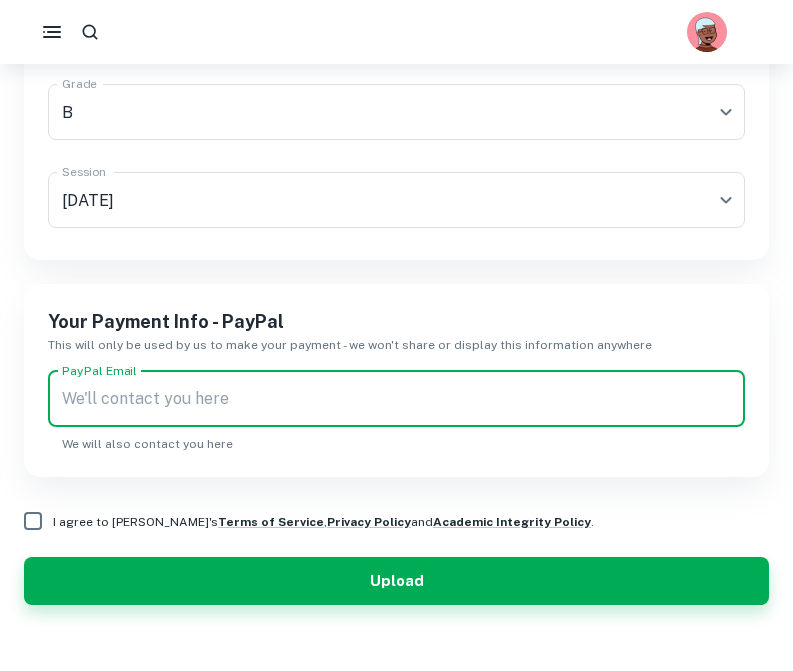 type on "[EMAIL_ADDRESS][DOMAIN_NAME]" 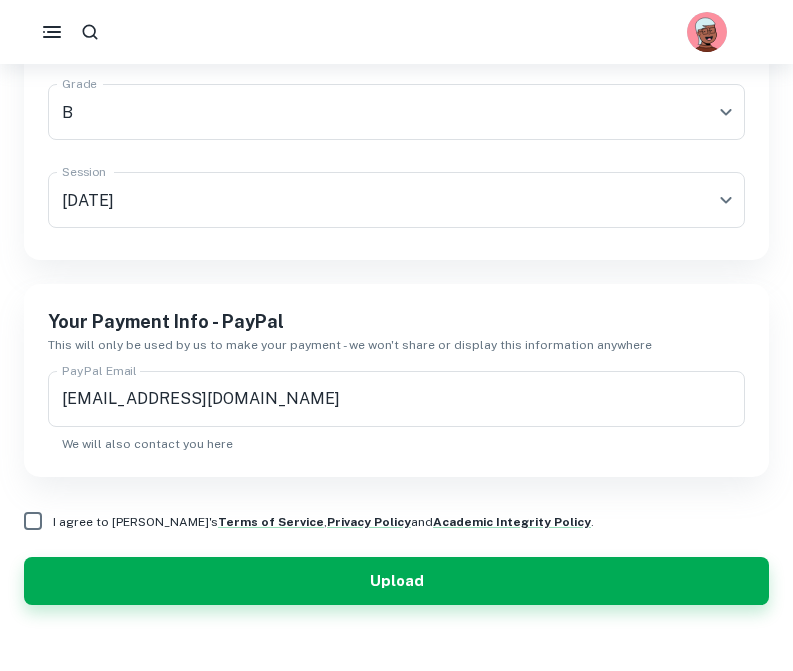 click on "I agree to [PERSON_NAME]'s  Terms of Service ,  Privacy Policy  and  Academic Integrity Policy ." at bounding box center [323, 522] 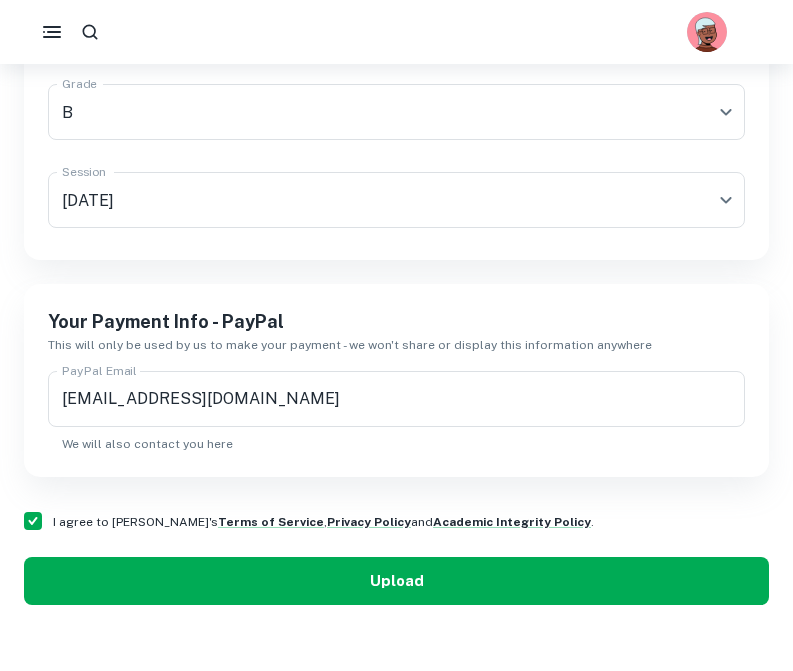 click on "Upload" at bounding box center (396, 581) 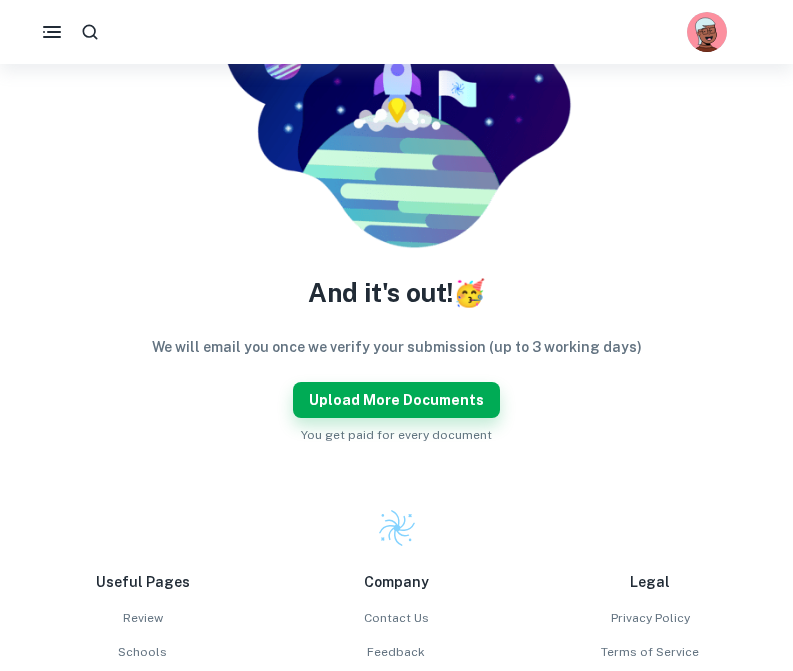 scroll, scrollTop: 191, scrollLeft: 0, axis: vertical 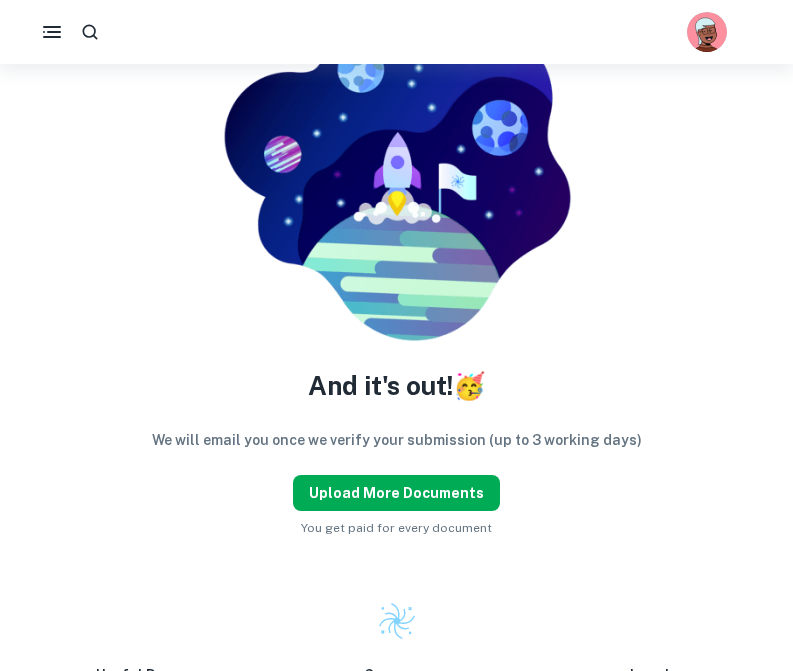 click on "Upload more documents" at bounding box center [396, 493] 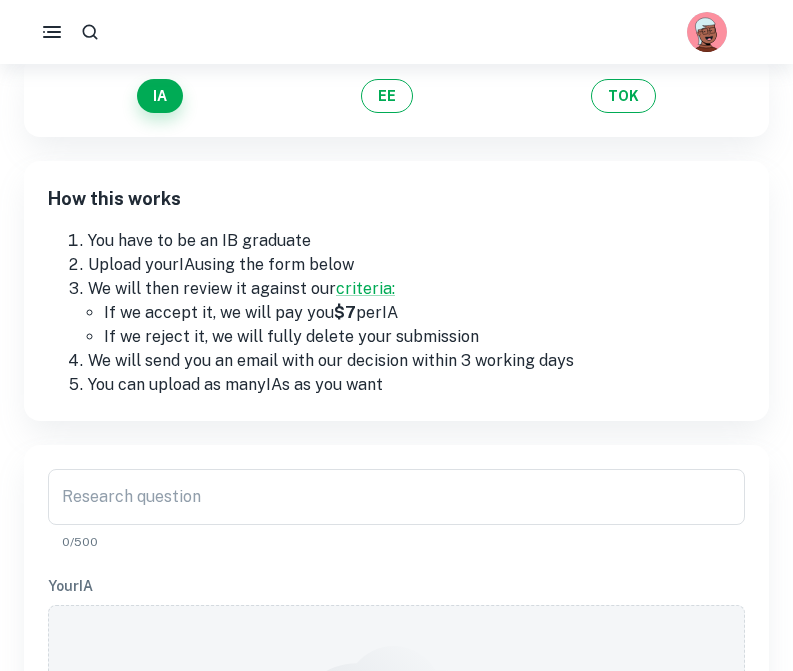 scroll, scrollTop: 148, scrollLeft: 0, axis: vertical 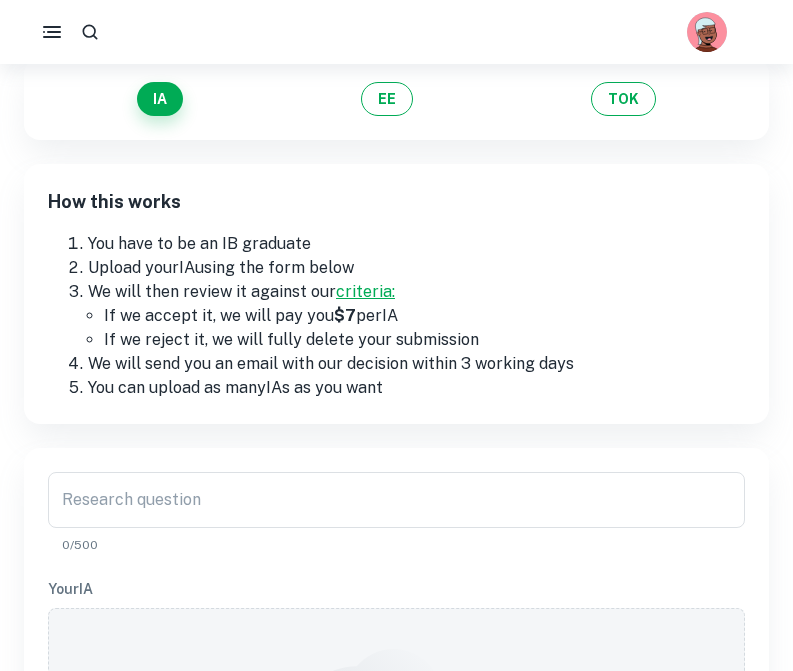 click on "criteria:" at bounding box center (365, 291) 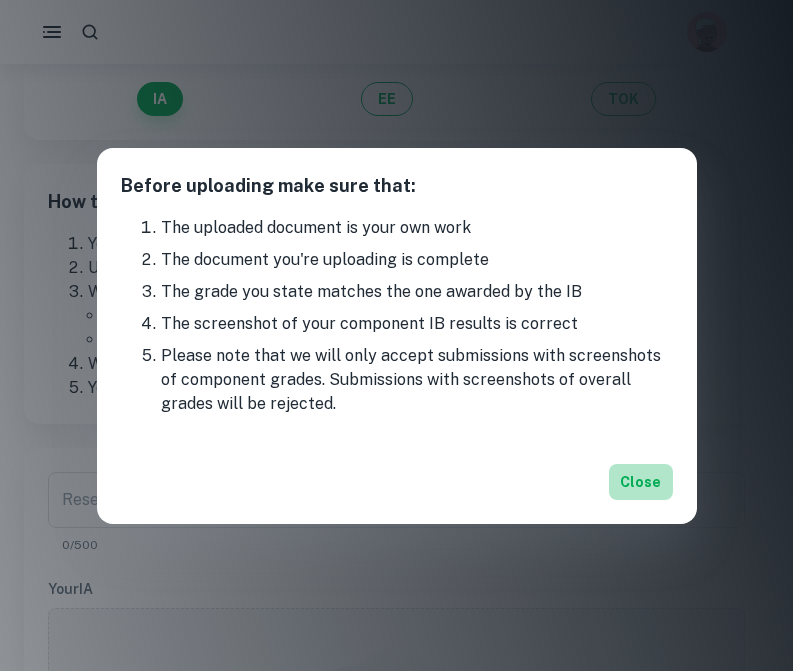 click on "Close" at bounding box center [641, 482] 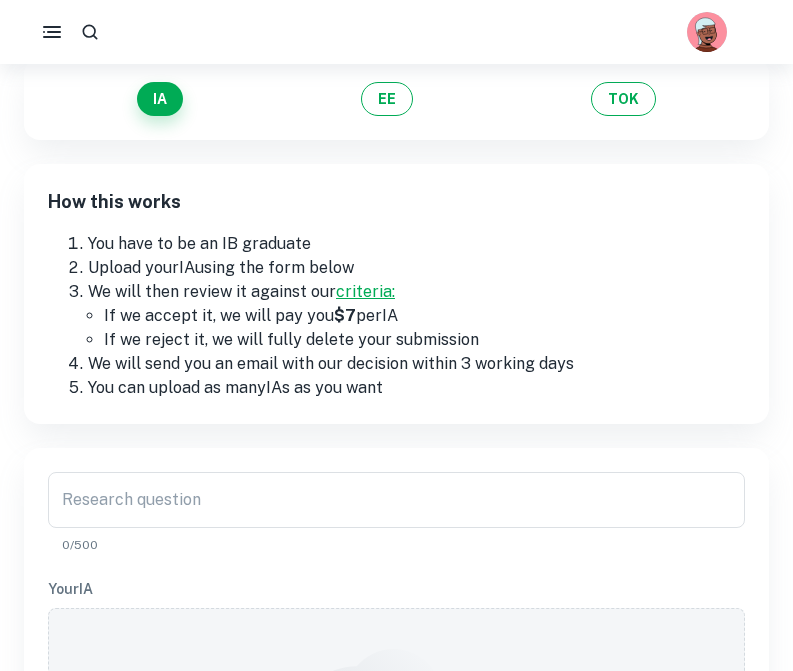 click on "criteria:" at bounding box center [365, 291] 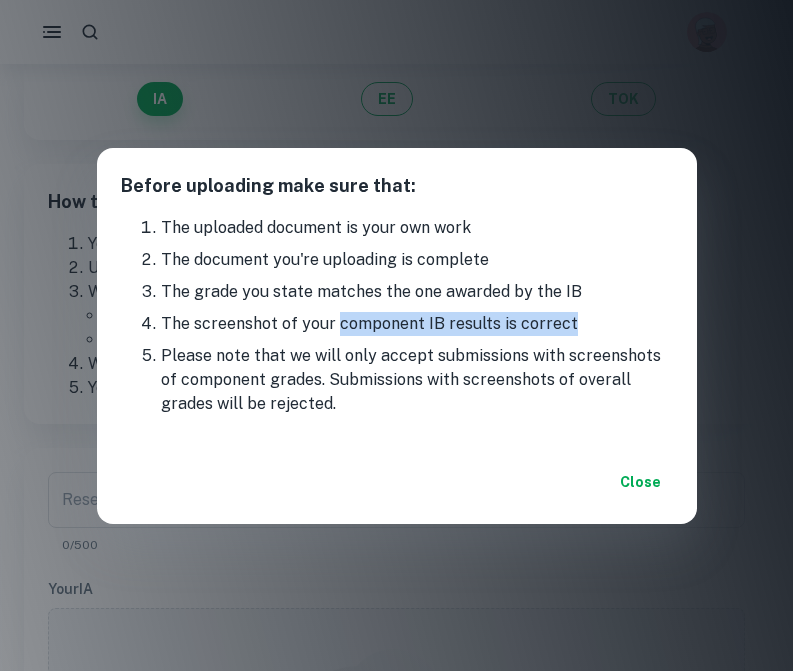 drag, startPoint x: 333, startPoint y: 325, endPoint x: 656, endPoint y: 335, distance: 323.15475 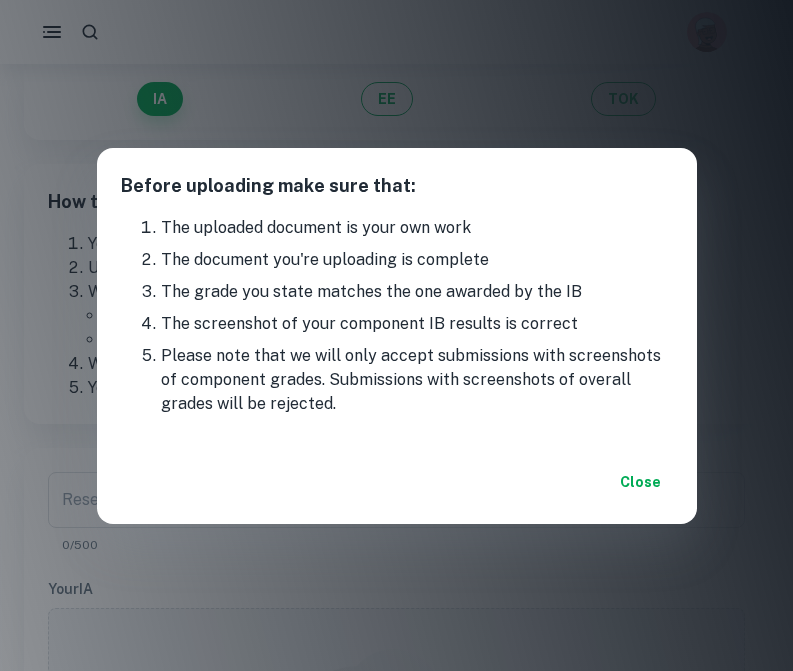 click on "The uploaded document is your own work The document you're uploading is complete The grade you state matches the one awarded by the IB The screenshot of your component IB results is correct Please note that we will only accept submissions with screenshots of component grades. Submissions with screenshots of overall grades will be rejected." at bounding box center [397, 316] 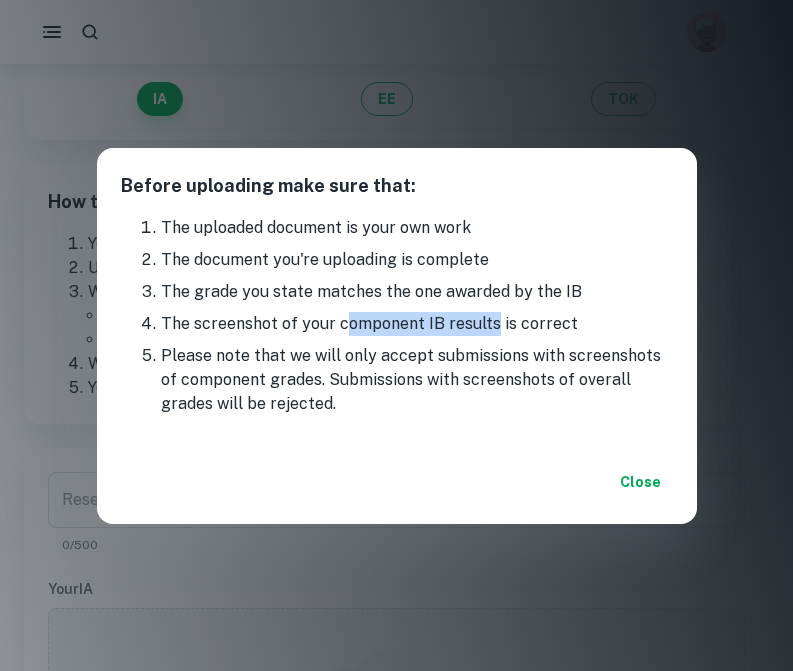 drag, startPoint x: 488, startPoint y: 325, endPoint x: 338, endPoint y: 324, distance: 150.00333 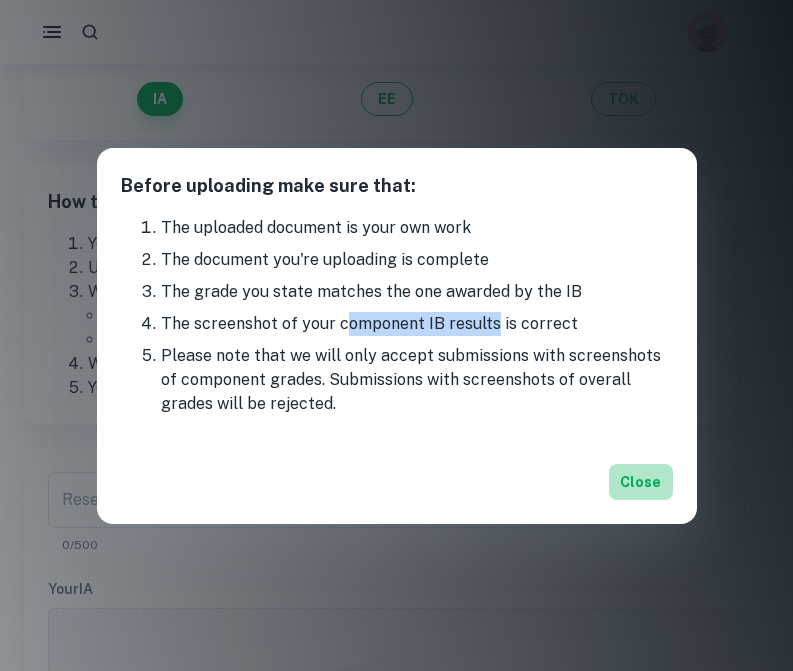 click on "Close" at bounding box center (641, 482) 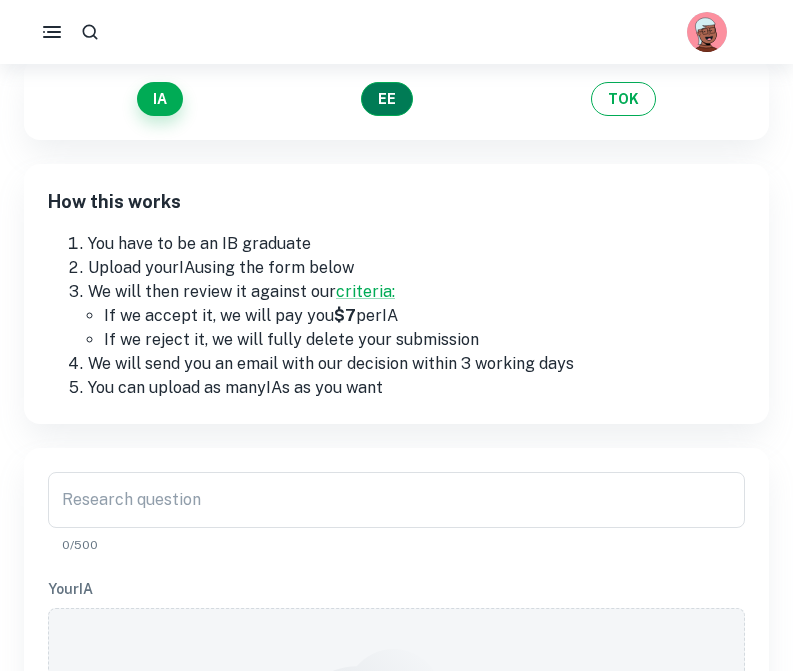 click on "EE" at bounding box center (387, 99) 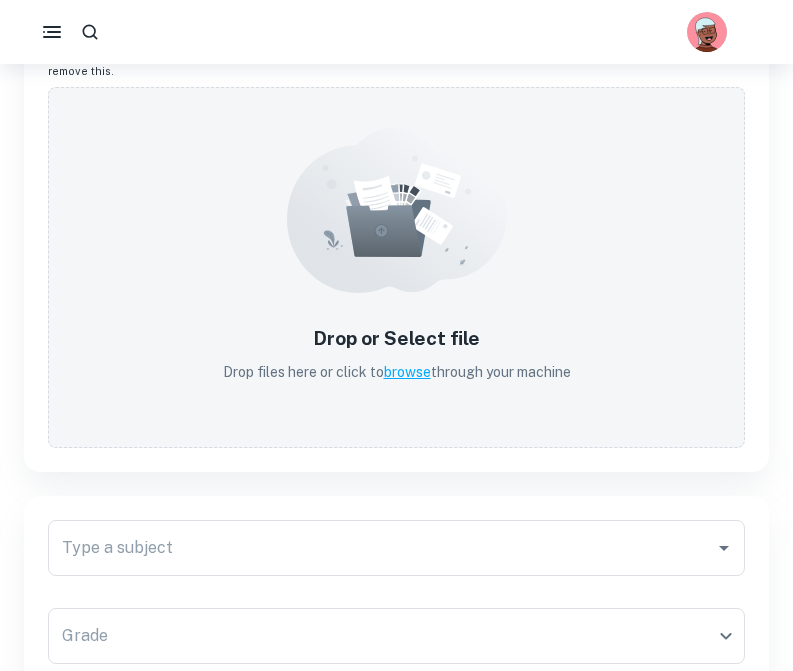 scroll, scrollTop: 1356, scrollLeft: 0, axis: vertical 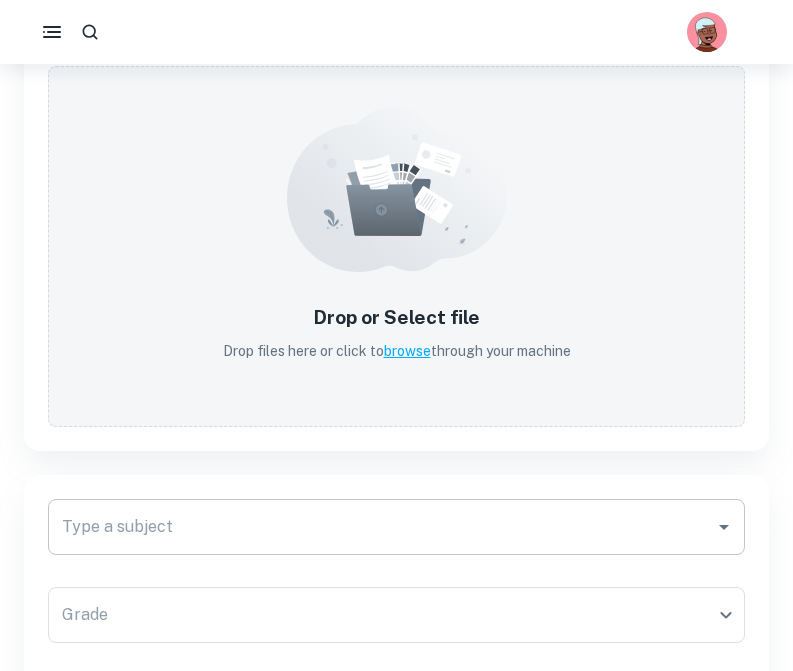 click on "Type a subject" at bounding box center [381, 527] 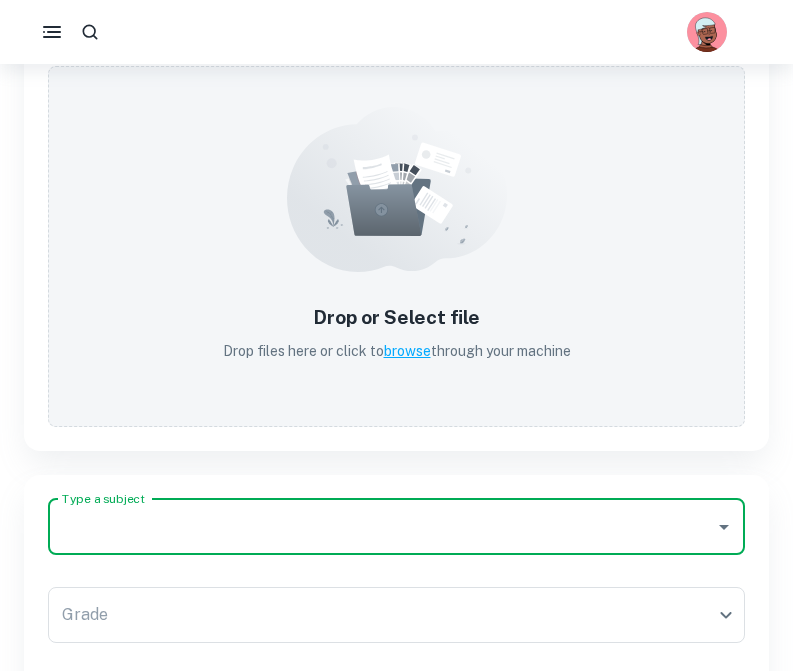 click 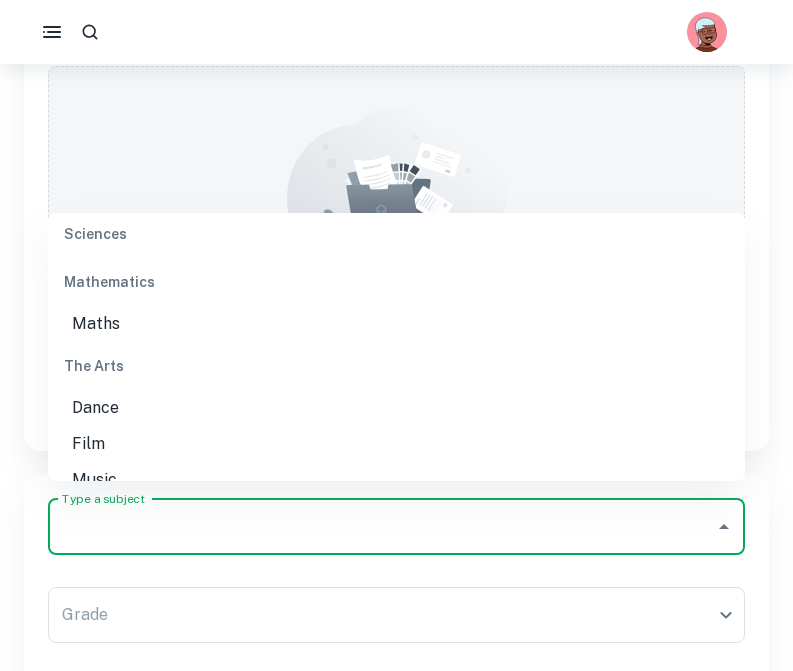 scroll, scrollTop: 2445, scrollLeft: 0, axis: vertical 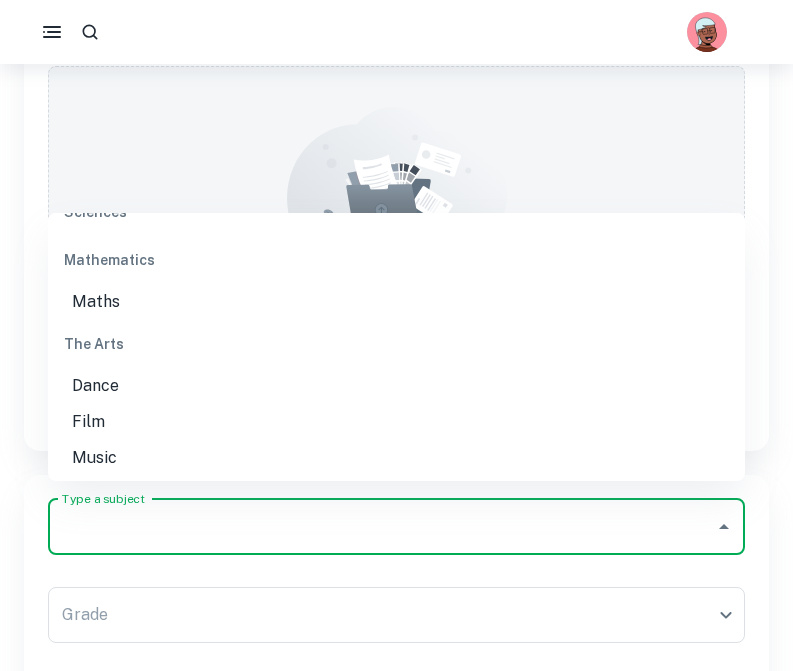 click on "Film" at bounding box center [396, 422] 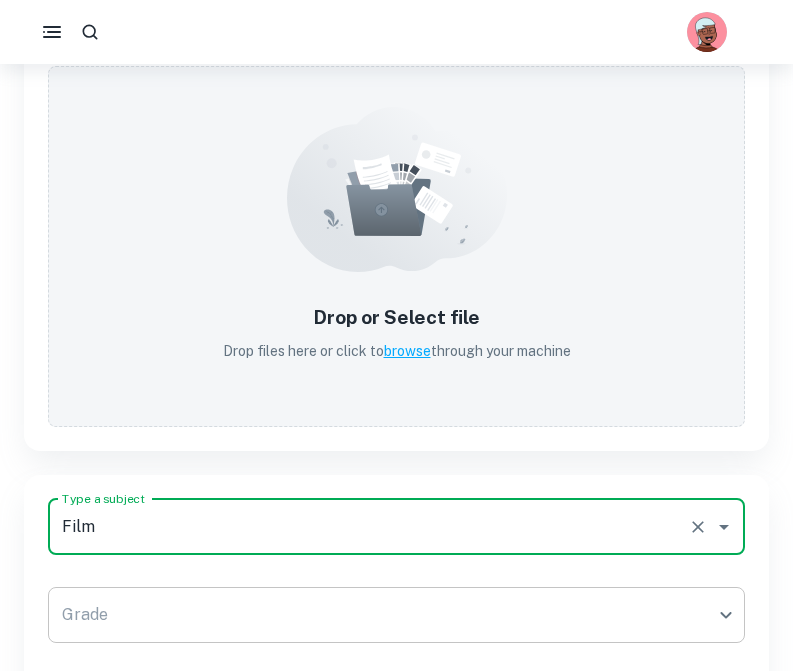 click on "We value your privacy We use cookies to enhance your browsing experience, serve personalised ads or content, and analyse our traffic. By clicking "Accept All", you consent to our use of cookies.   Cookie Policy Customise   Reject All   Accept All   Customise Consent Preferences   We use cookies to help you navigate efficiently and perform certain functions. You will find detailed information about all cookies under each consent category below. The cookies that are categorised as "Necessary" are stored on your browser as they are essential for enabling the basic functionalities of the site. ...  Show more For more information on how Google's third-party cookies operate and handle your data, see:   Google Privacy Policy Necessary Always Active Necessary cookies are required to enable the basic features of this site, such as providing secure log-in or adjusting your consent preferences. These cookies do not store any personally identifiable data. Functional Analytics Performance Advertisement Uncategorised" at bounding box center (396, -957) 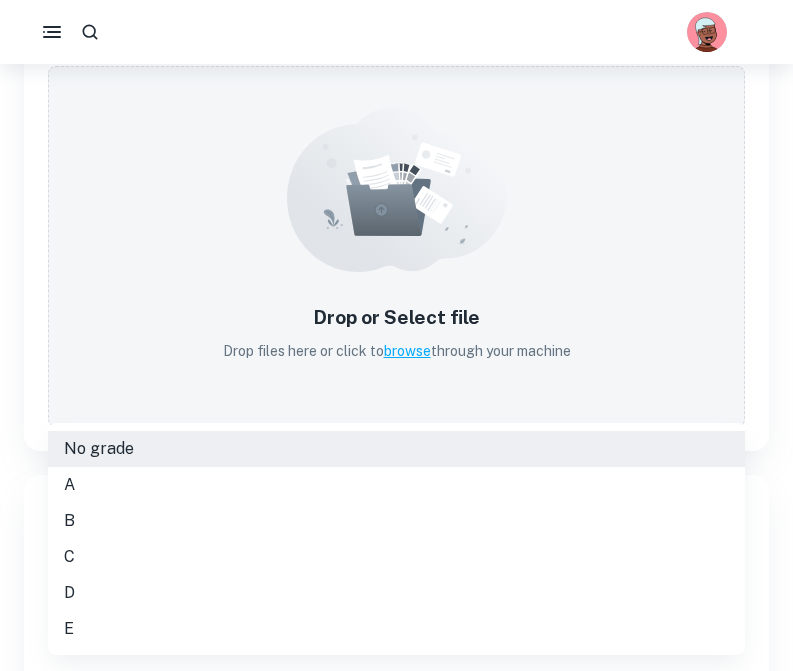 click on "C" at bounding box center (396, 557) 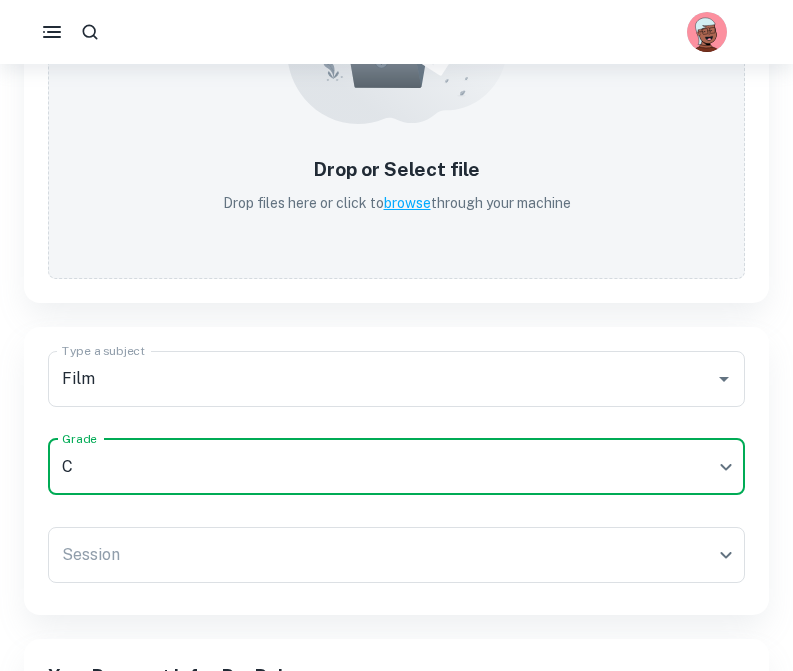 scroll, scrollTop: 1505, scrollLeft: 0, axis: vertical 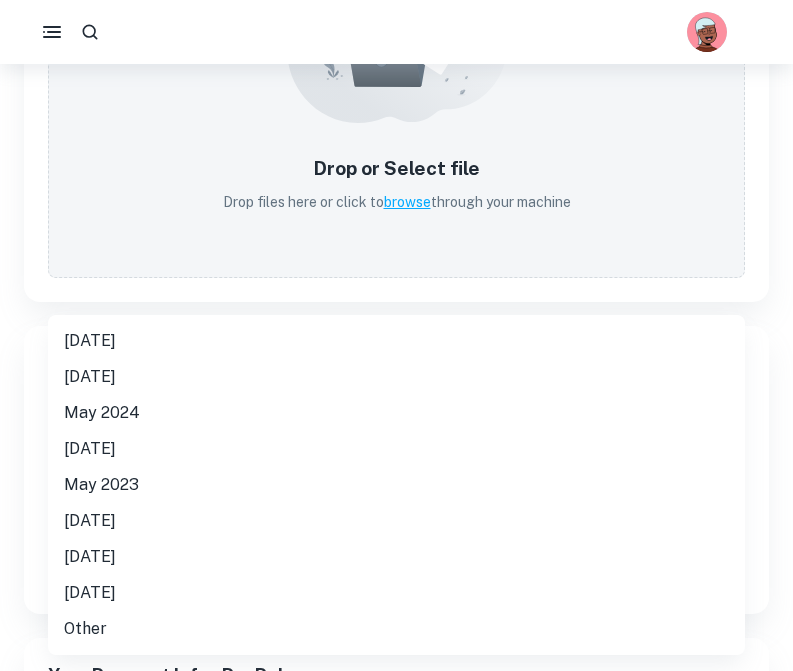 click on "We value your privacy We use cookies to enhance your browsing experience, serve personalised ads or content, and analyse our traffic. By clicking "Accept All", you consent to our use of cookies.   Cookie Policy Customise   Reject All   Accept All   Customise Consent Preferences   We use cookies to help you navigate efficiently and perform certain functions. You will find detailed information about all cookies under each consent category below. The cookies that are categorised as "Necessary" are stored on your browser as they are essential for enabling the basic functionalities of the site. ...  Show more For more information on how Google's third-party cookies operate and handle your data, see:   Google Privacy Policy Necessary Always Active Necessary cookies are required to enable the basic features of this site, such as providing secure log-in or adjusting your consent preferences. These cookies do not store any personally identifiable data. Functional Analytics Performance Advertisement Uncategorised" at bounding box center [396, -1106] 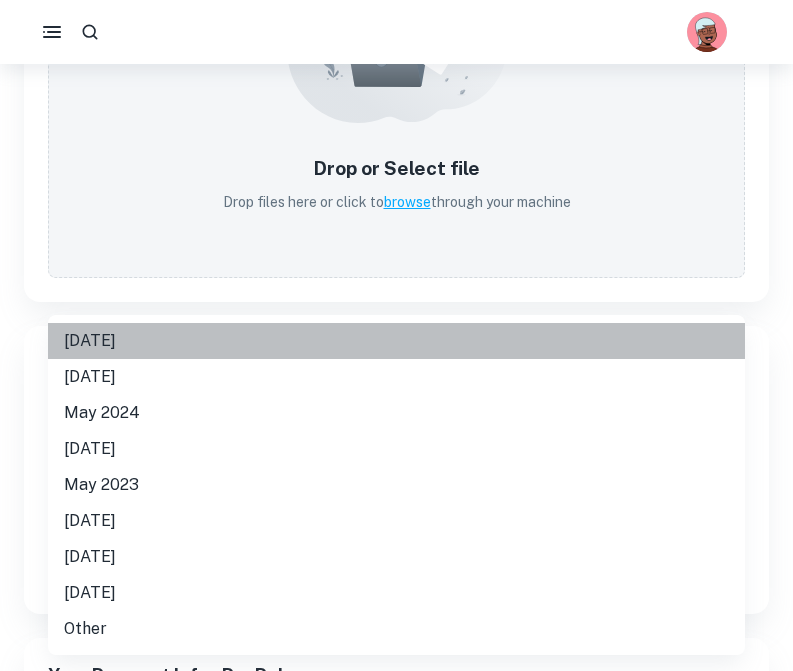 click on "[DATE]" at bounding box center [396, 341] 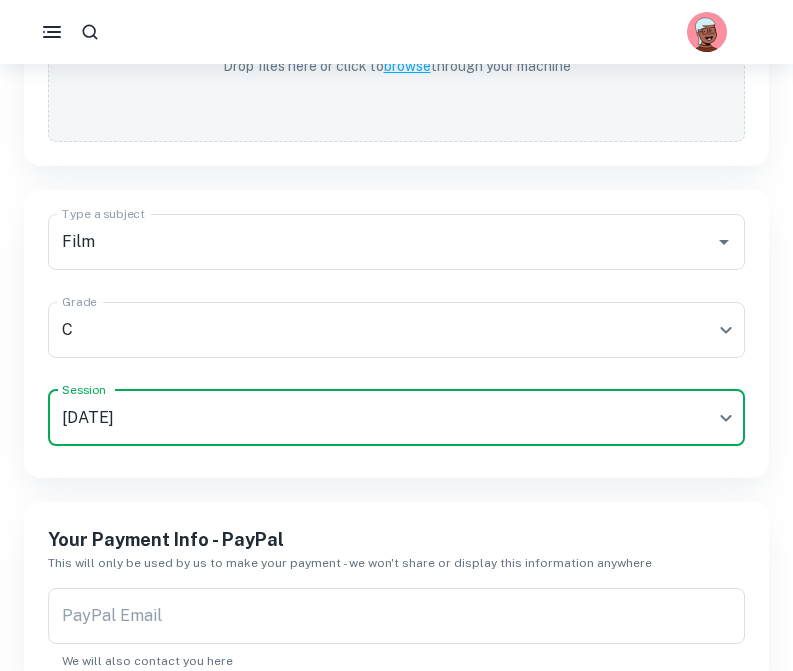 scroll, scrollTop: 1652, scrollLeft: 0, axis: vertical 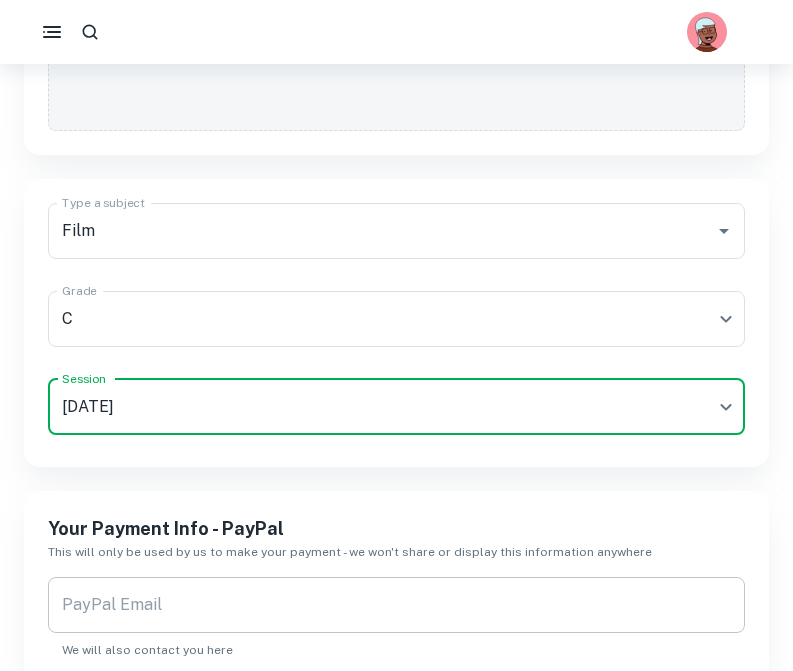click on "PayPal Email" at bounding box center (396, 605) 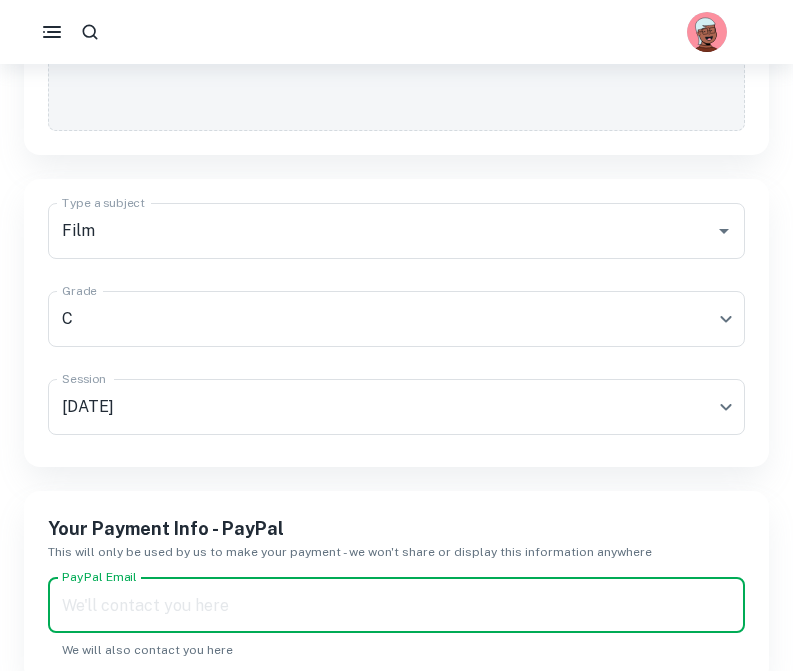 type on "[EMAIL_ADDRESS][DOMAIN_NAME]" 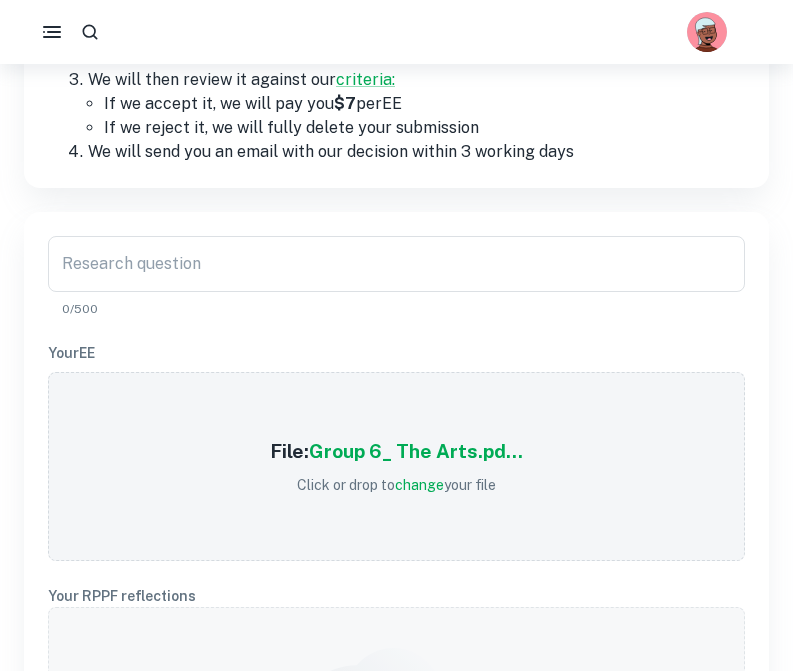scroll, scrollTop: 358, scrollLeft: 0, axis: vertical 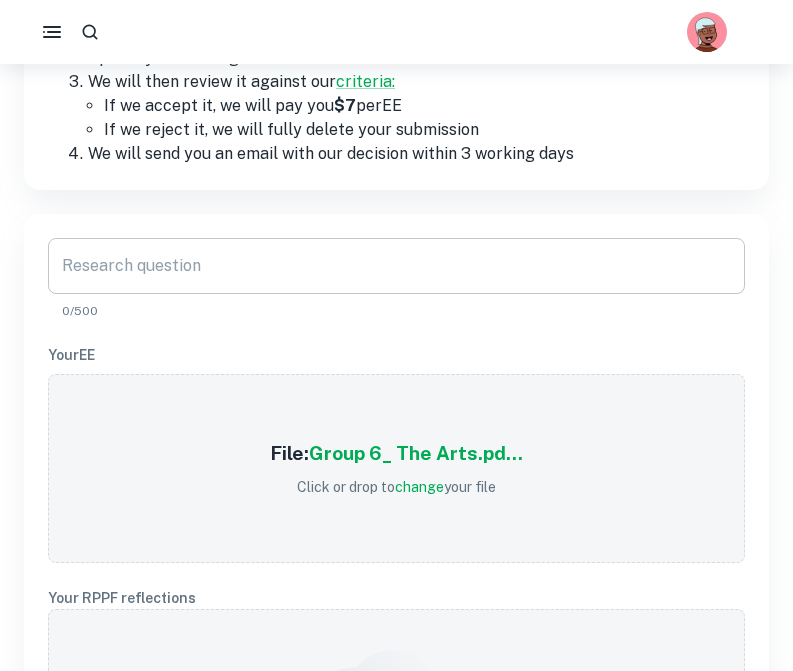 click on "Research question" at bounding box center [396, 266] 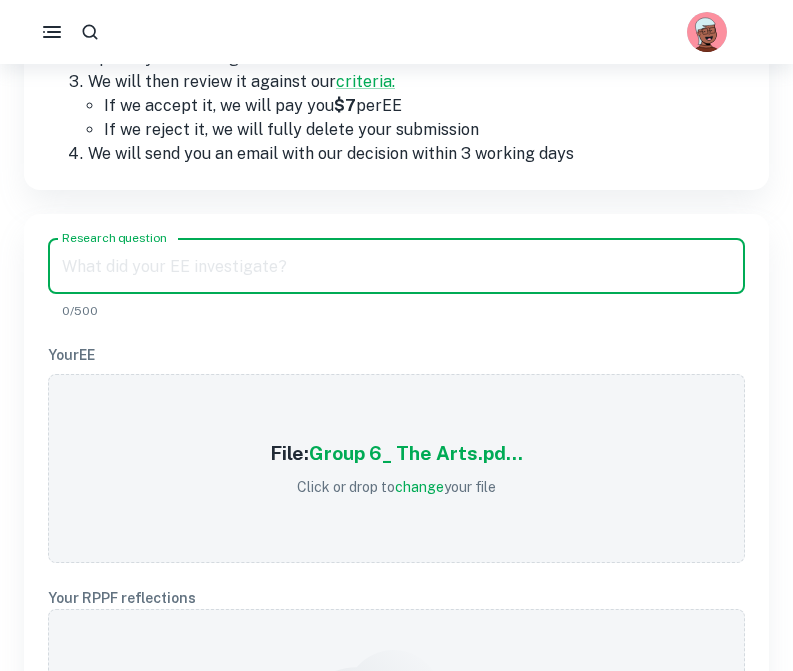paste on "To what extent do Disney films such as [PERSON_NAME], Pocahontas, Mulan, and The Princess and the Frog perpetuate [DEMOGRAPHIC_DATA] cultural stereotypes about ethnic groups, like those of the [DEMOGRAPHIC_DATA], [DEMOGRAPHIC_DATA], and [DEMOGRAPHIC_DATA]?" 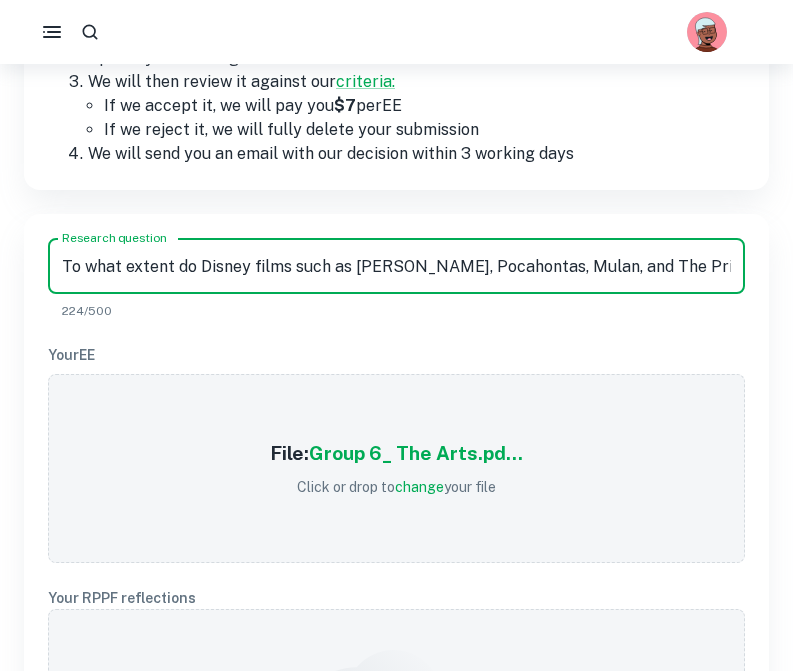 scroll, scrollTop: 0, scrollLeft: 1009, axis: horizontal 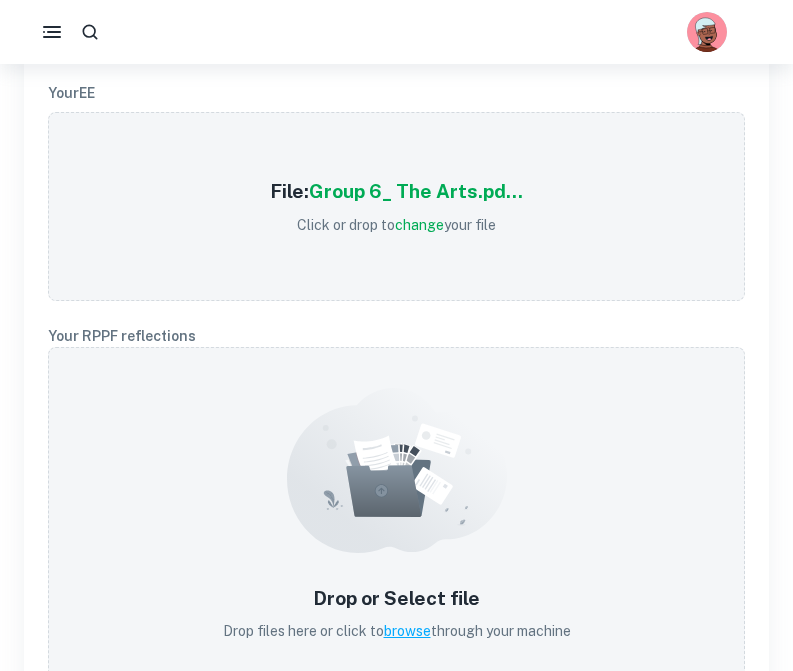 type on "To what extent do Disney films such as [PERSON_NAME], Pocahontas, Mulan, and The Princess and the Frog perpetuate [DEMOGRAPHIC_DATA] cultural stereotypes about ethnic groups, like those of the [DEMOGRAPHIC_DATA], [DEMOGRAPHIC_DATA], and [DEMOGRAPHIC_DATA]?" 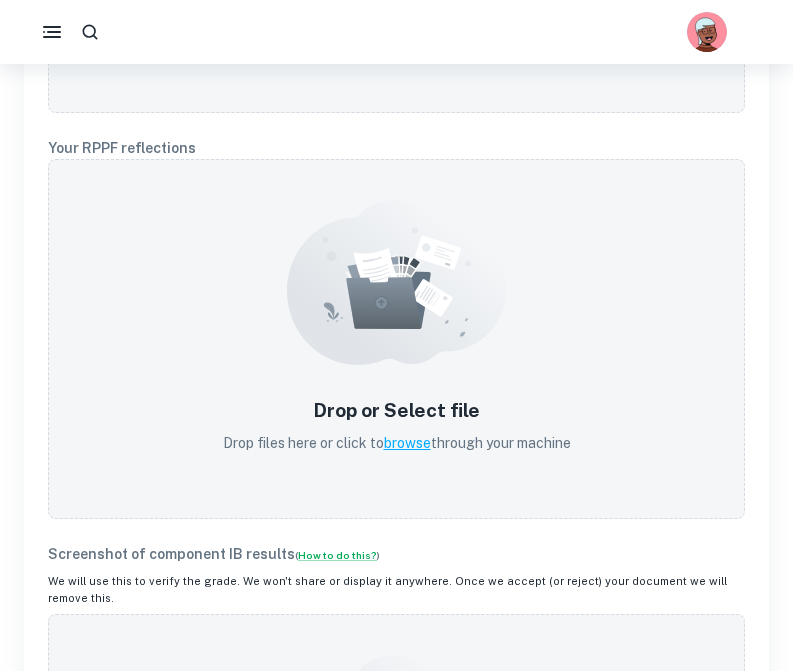 scroll, scrollTop: 804, scrollLeft: 0, axis: vertical 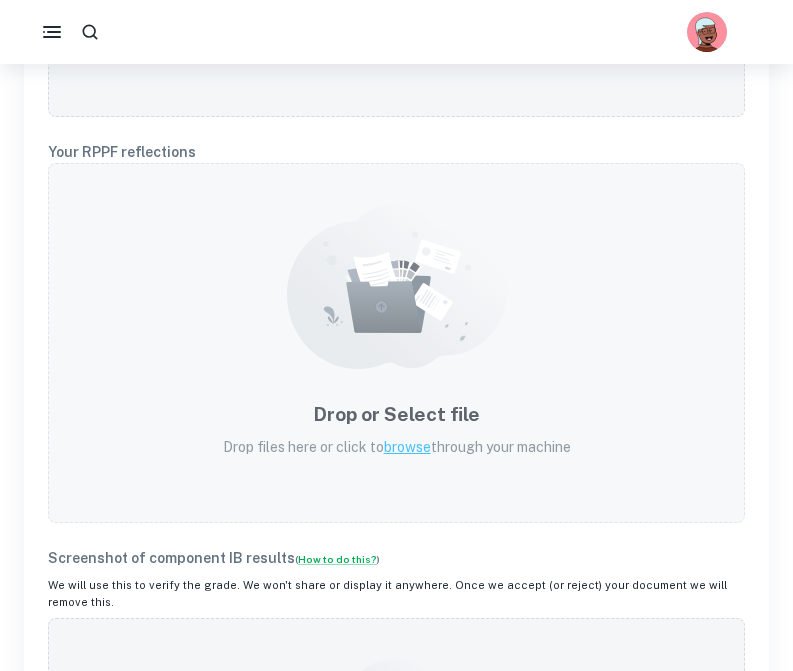 click on "browse" at bounding box center (407, 447) 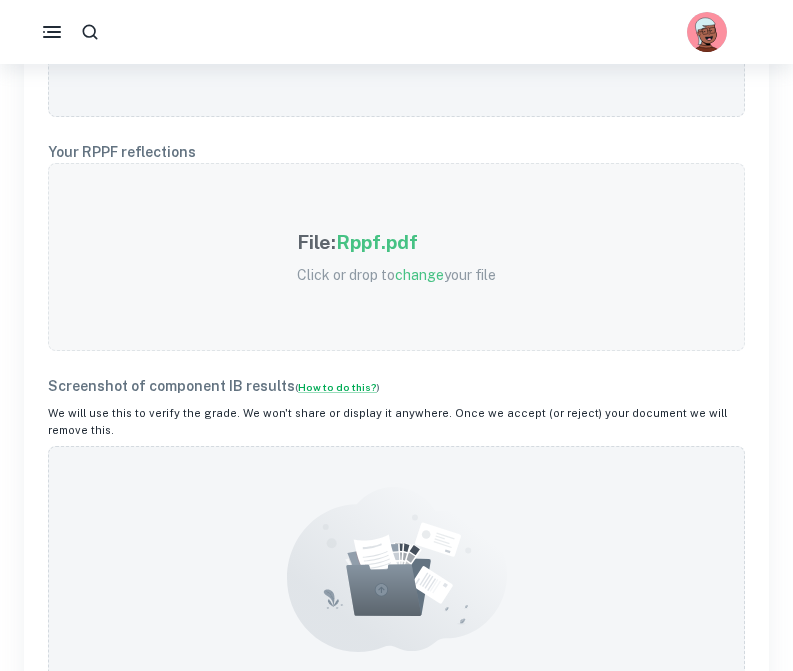 click on "Rppf.pdf" at bounding box center (377, 242) 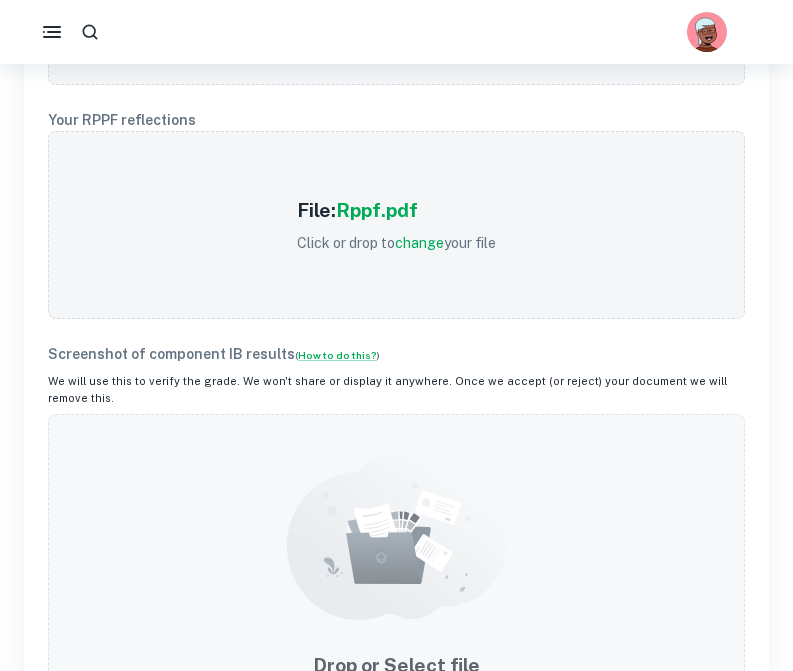 scroll, scrollTop: 837, scrollLeft: 0, axis: vertical 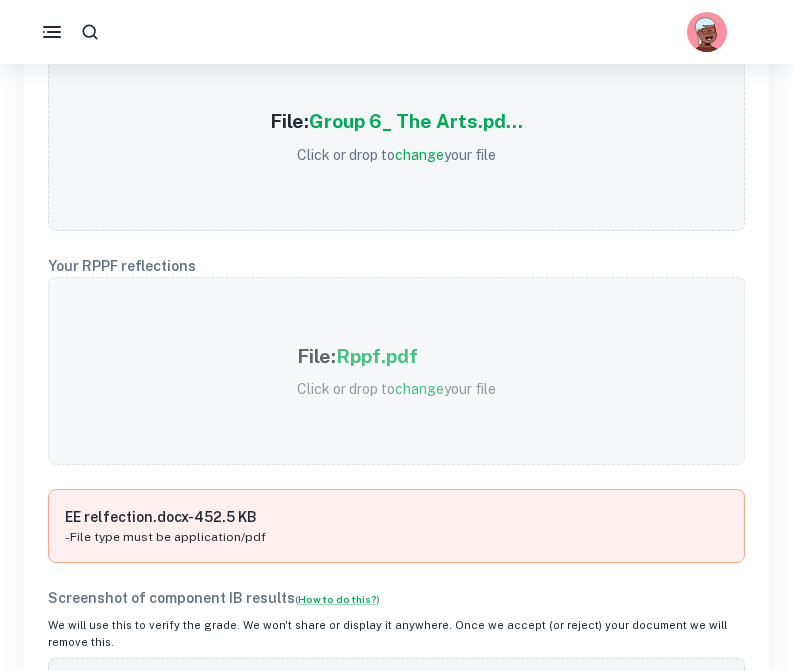 click on "change" at bounding box center [419, 389] 